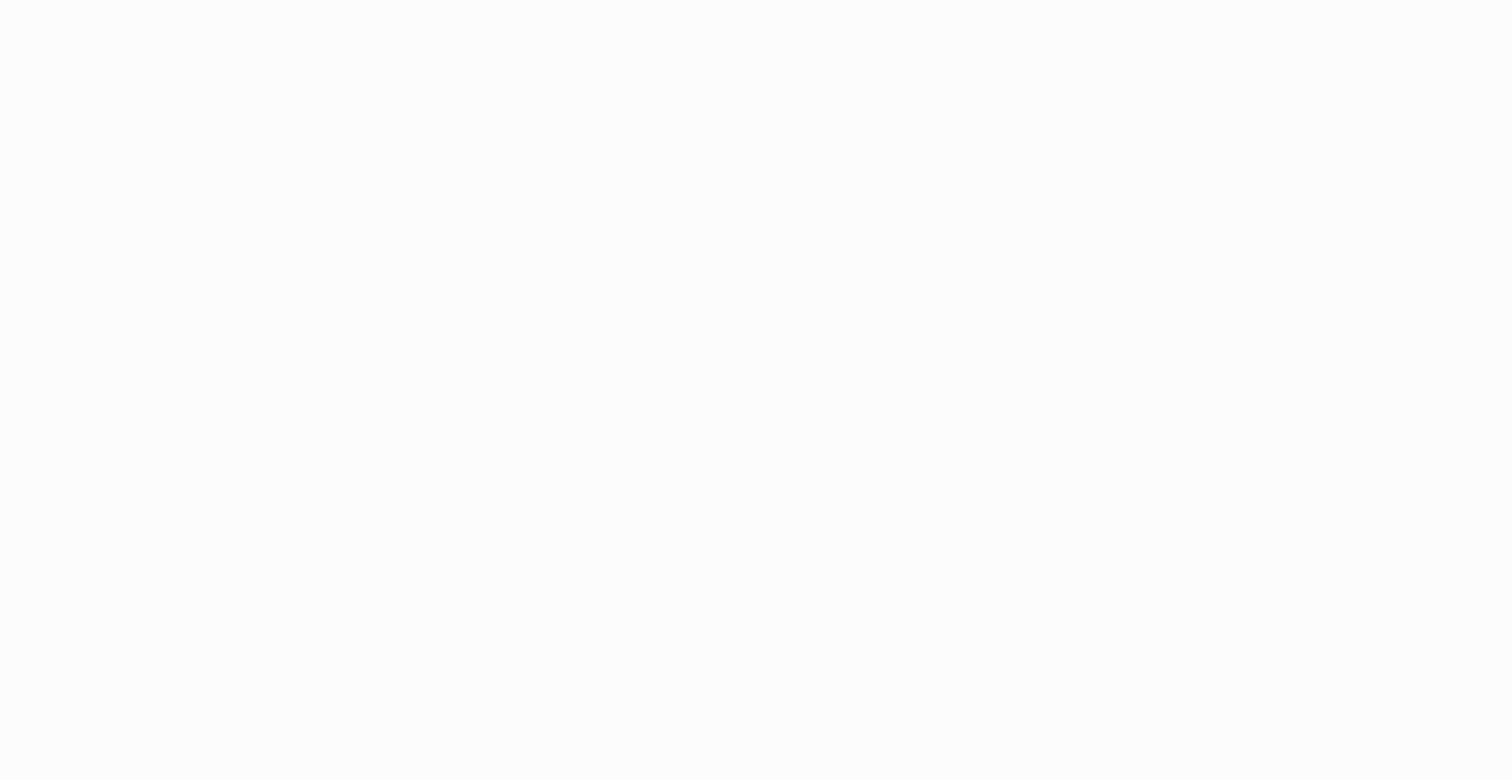 scroll, scrollTop: 0, scrollLeft: 0, axis: both 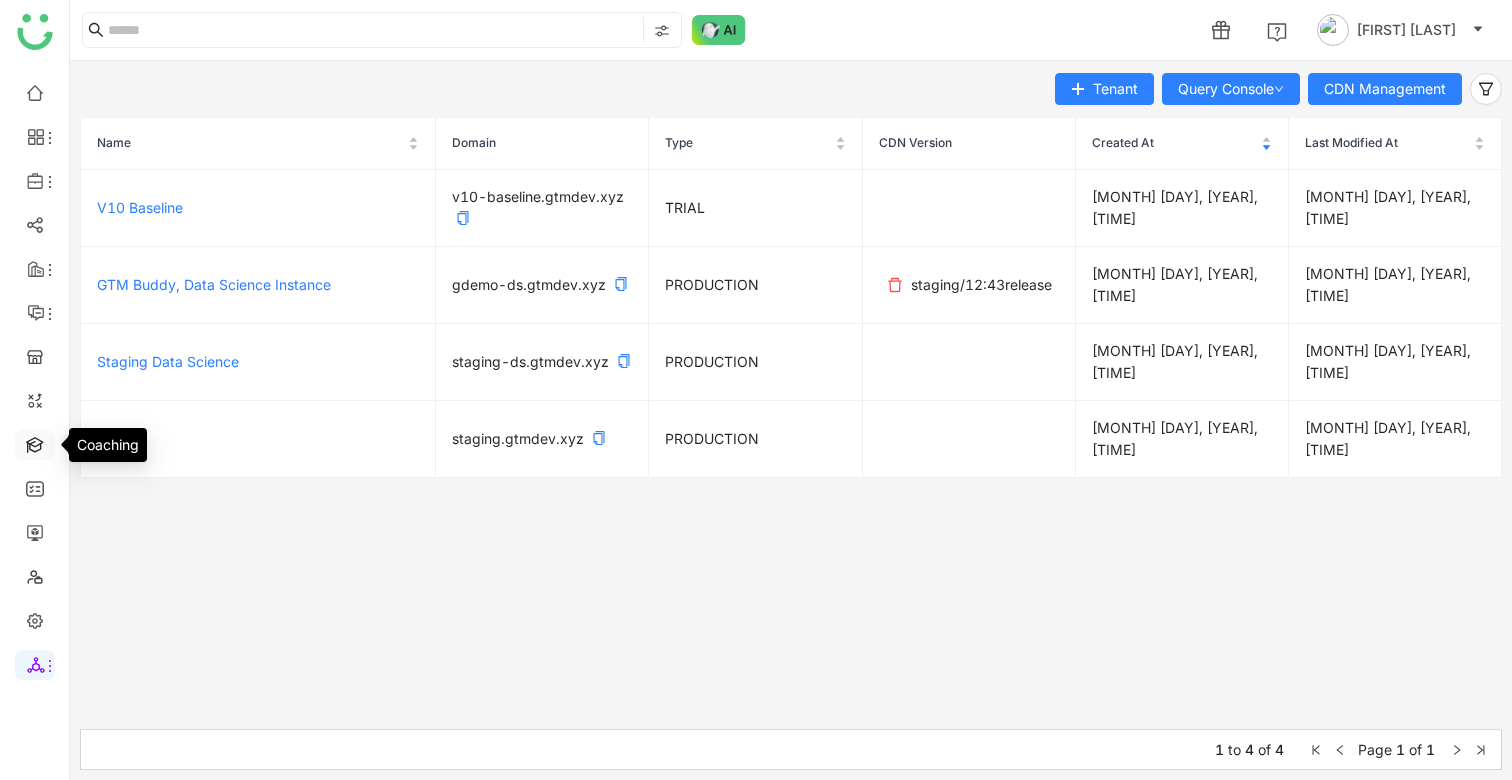 click at bounding box center [35, 443] 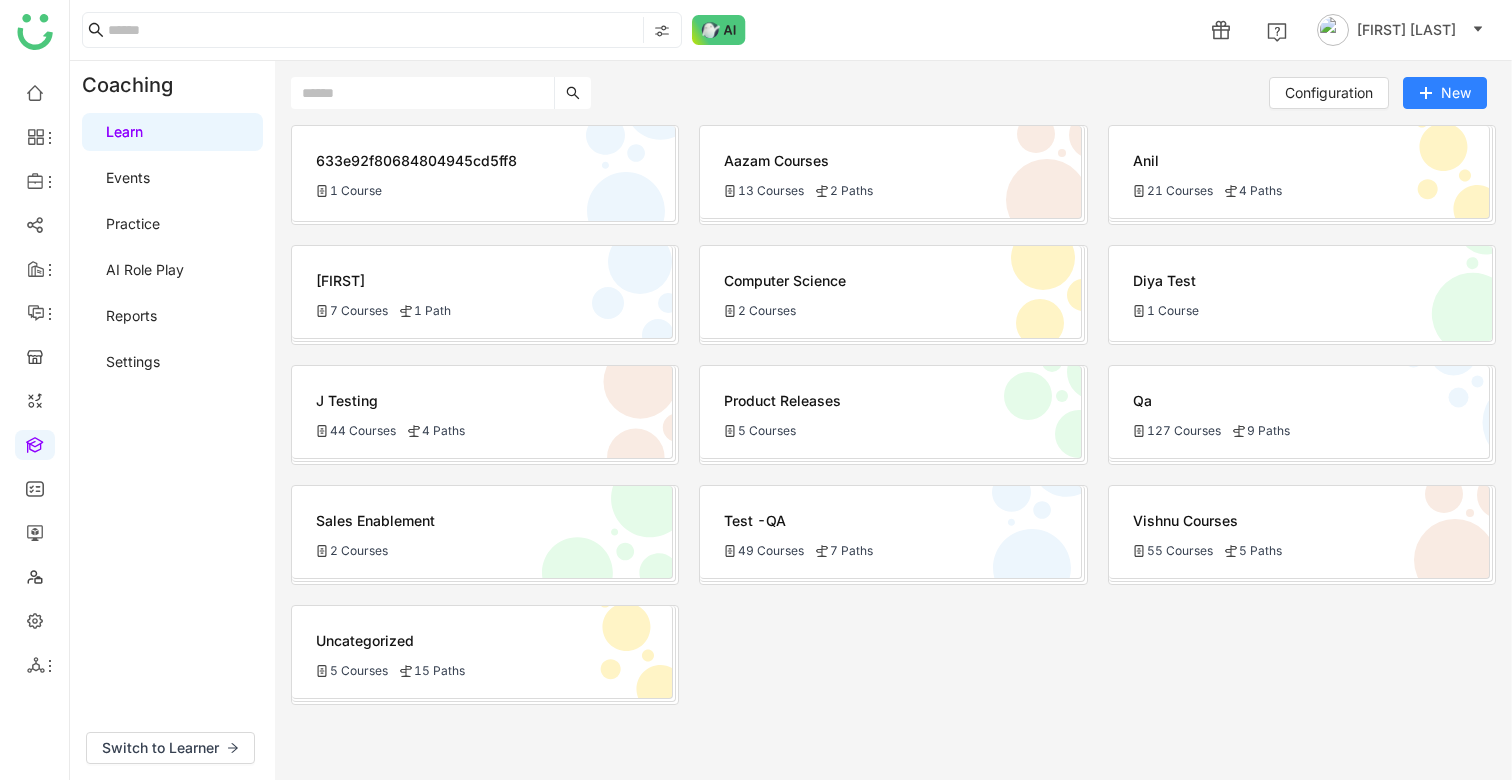 click on "Bhupen
7 Courses
1 Path" 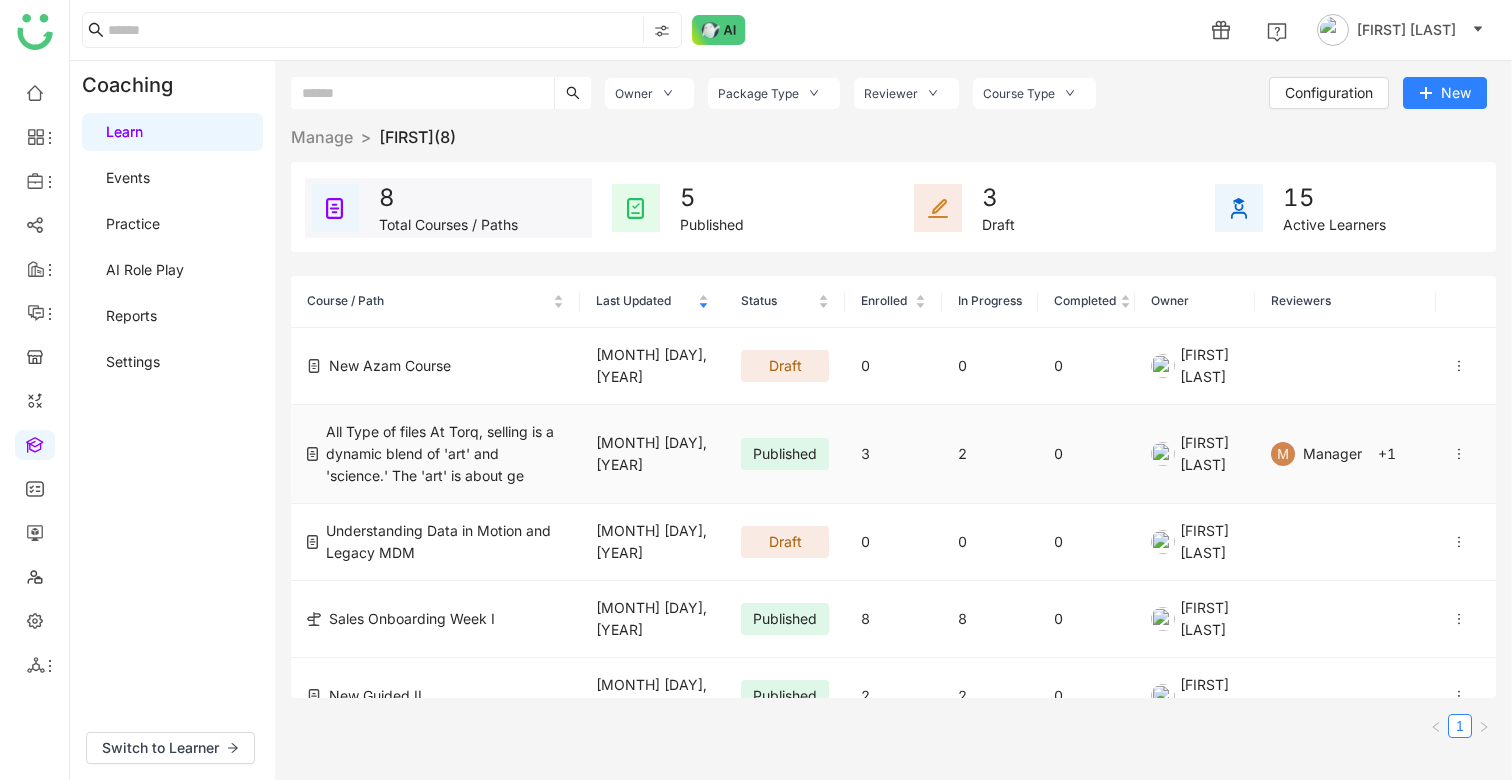click 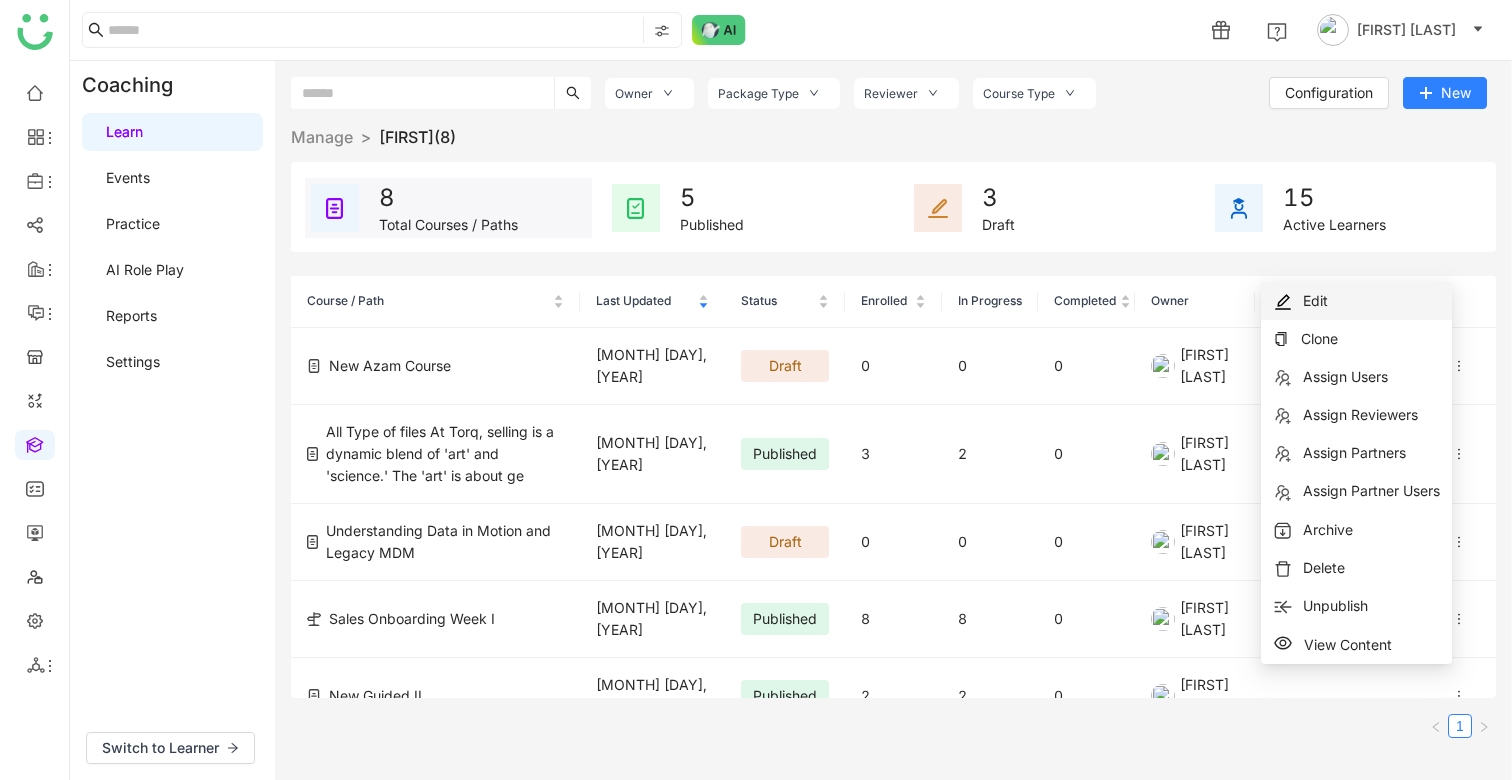 click on "Edit" at bounding box center (1356, 301) 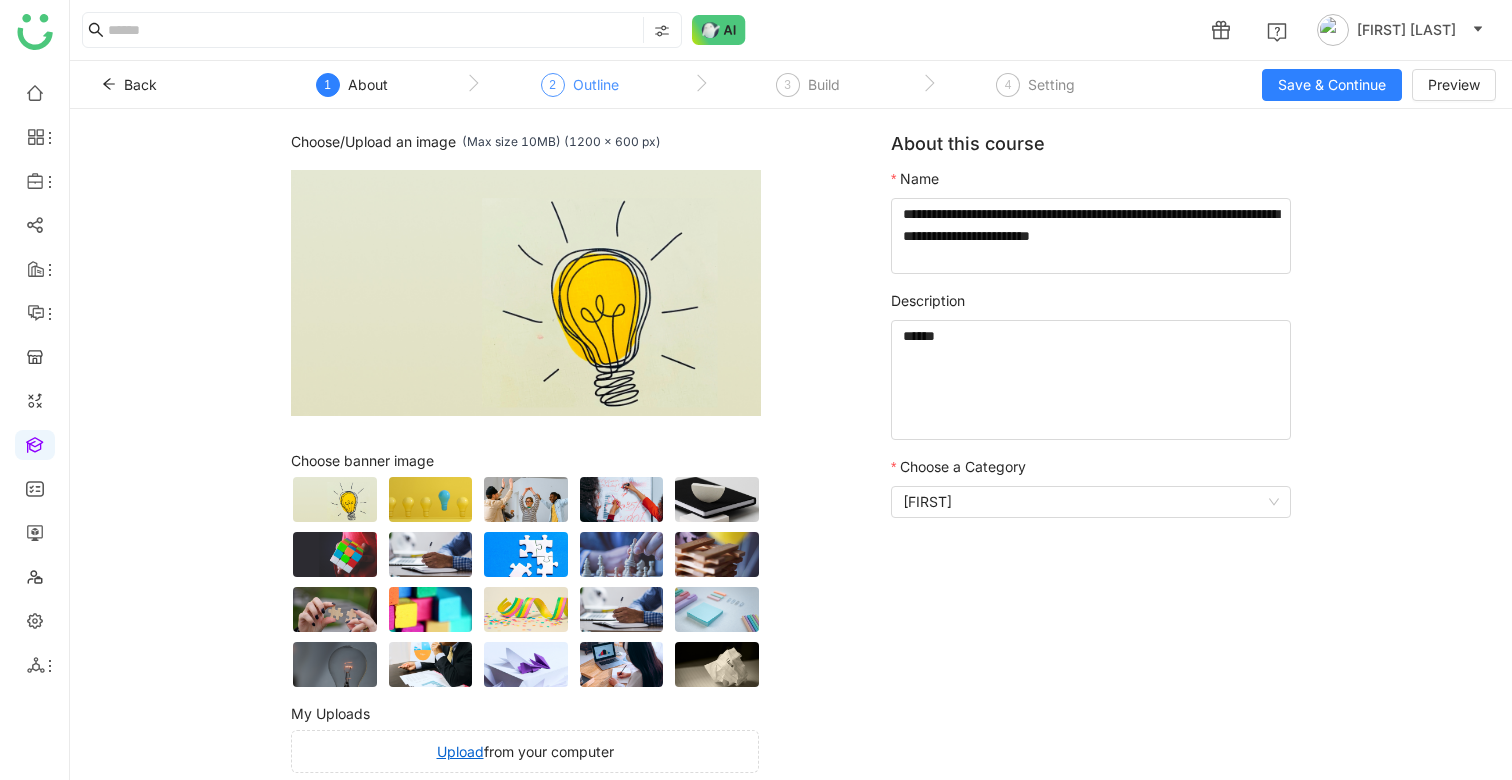 click on "2" 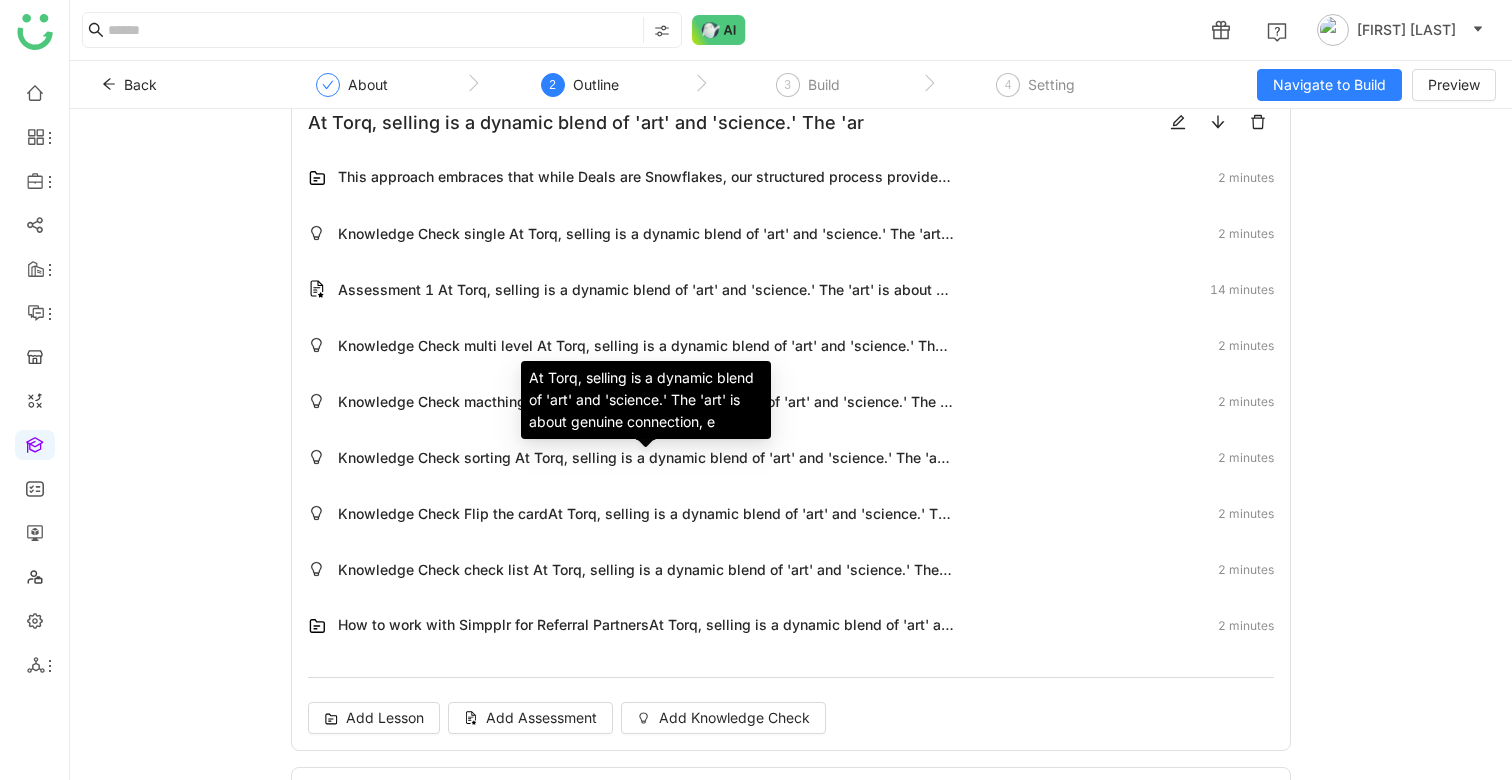 scroll, scrollTop: 0, scrollLeft: 0, axis: both 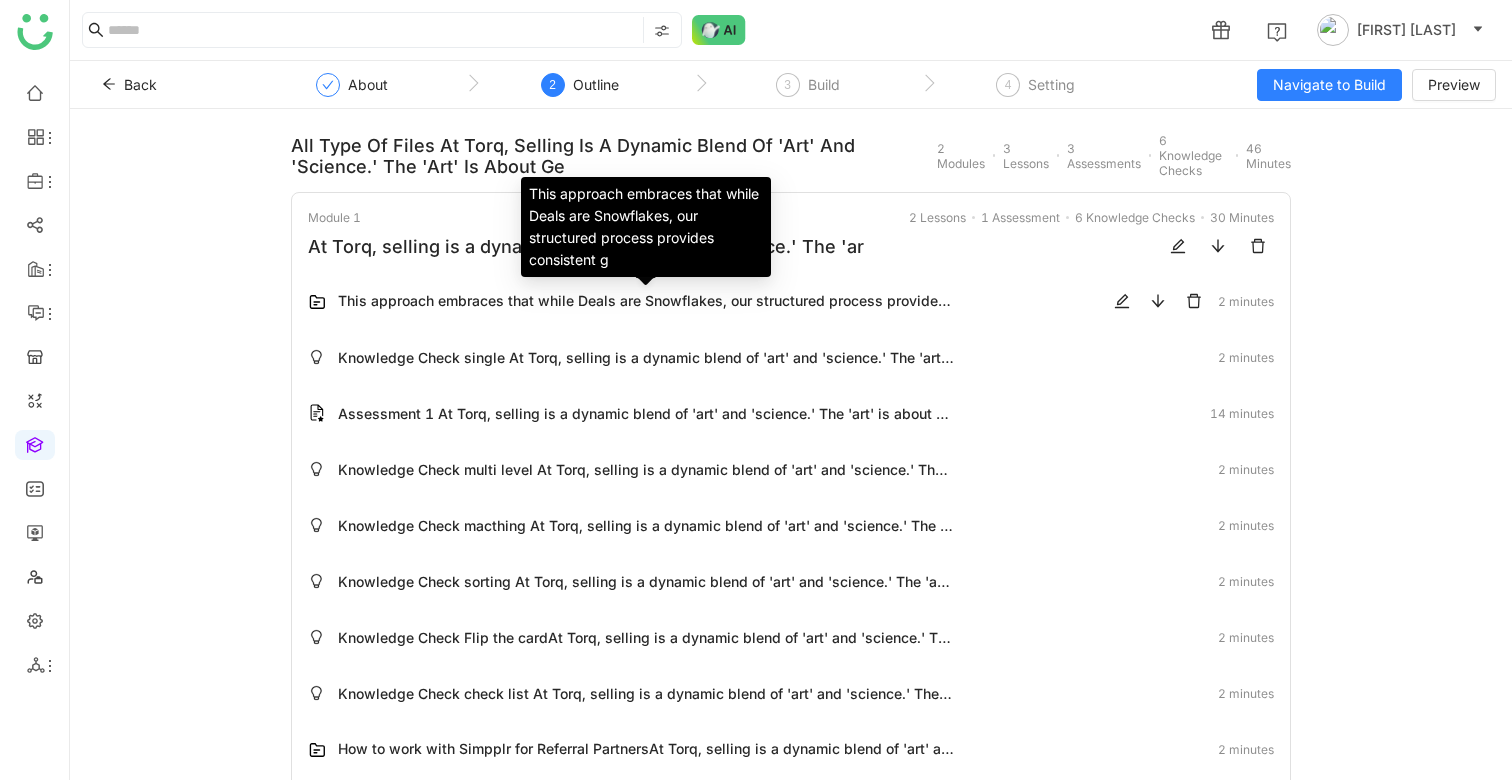 click on "This approach embraces that while Deals are Snowflakes, our structured process provides consistent g" 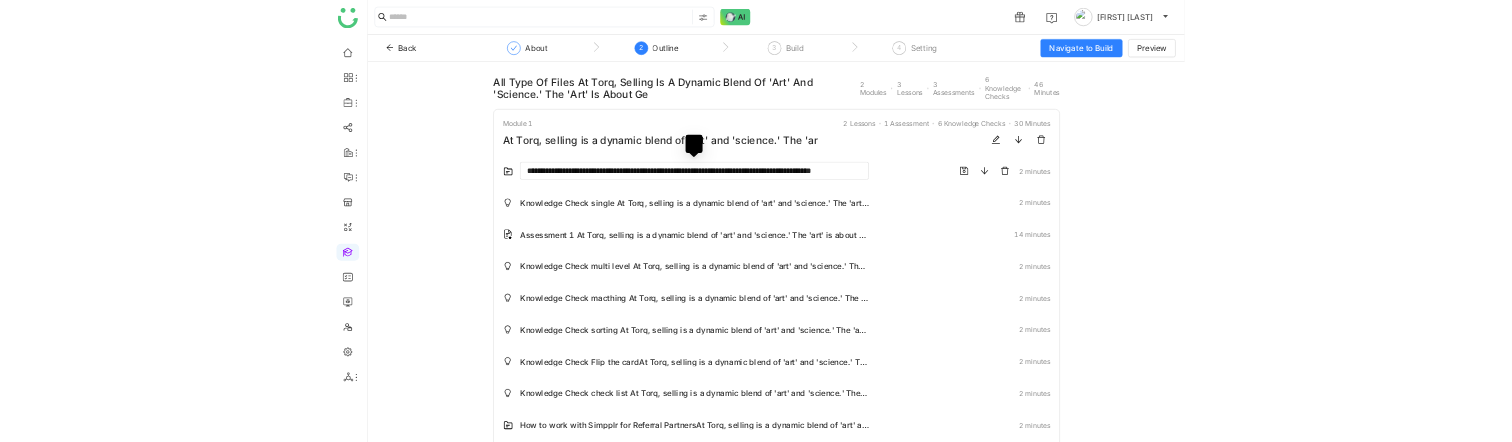 scroll, scrollTop: 0, scrollLeft: 88, axis: horizontal 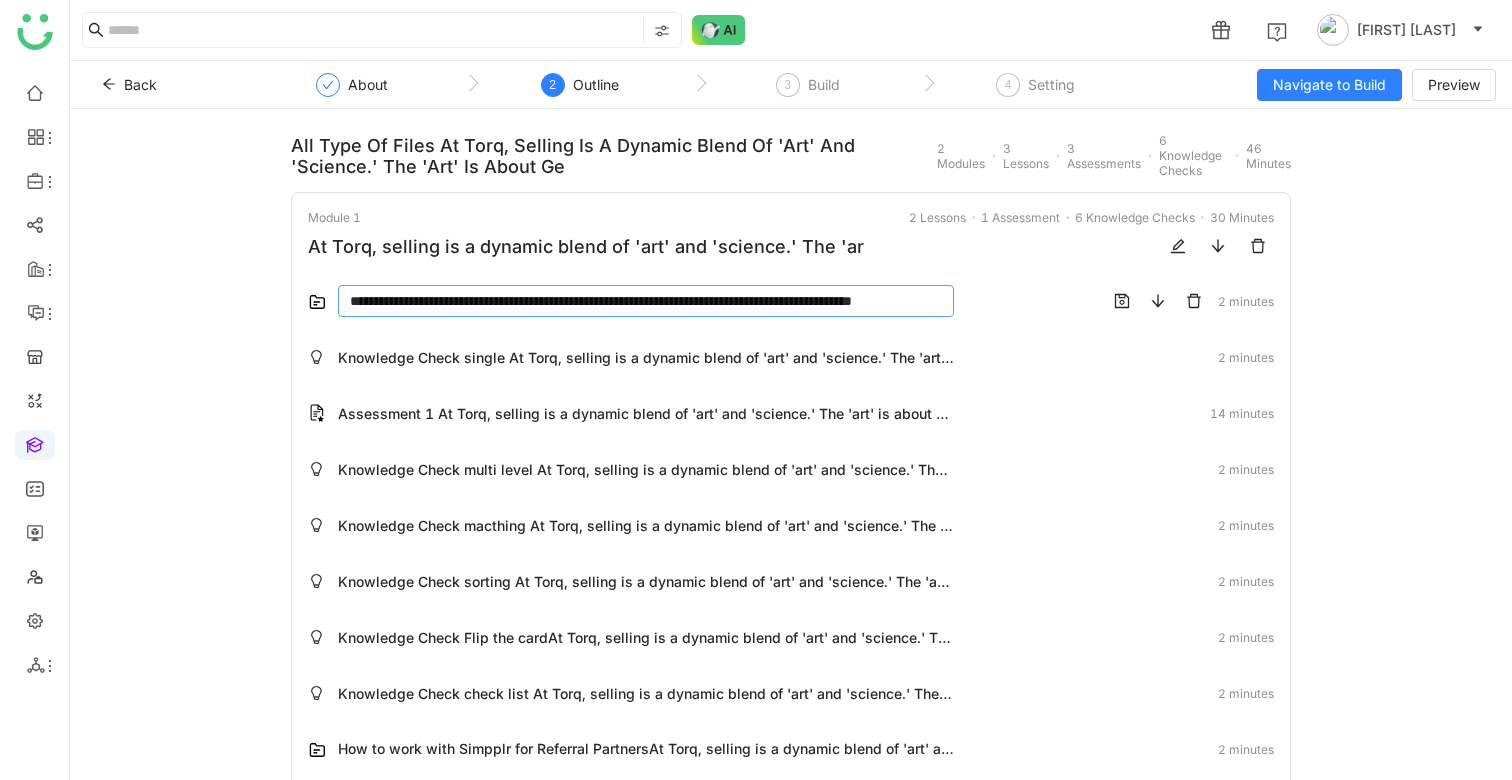 click on "**********" 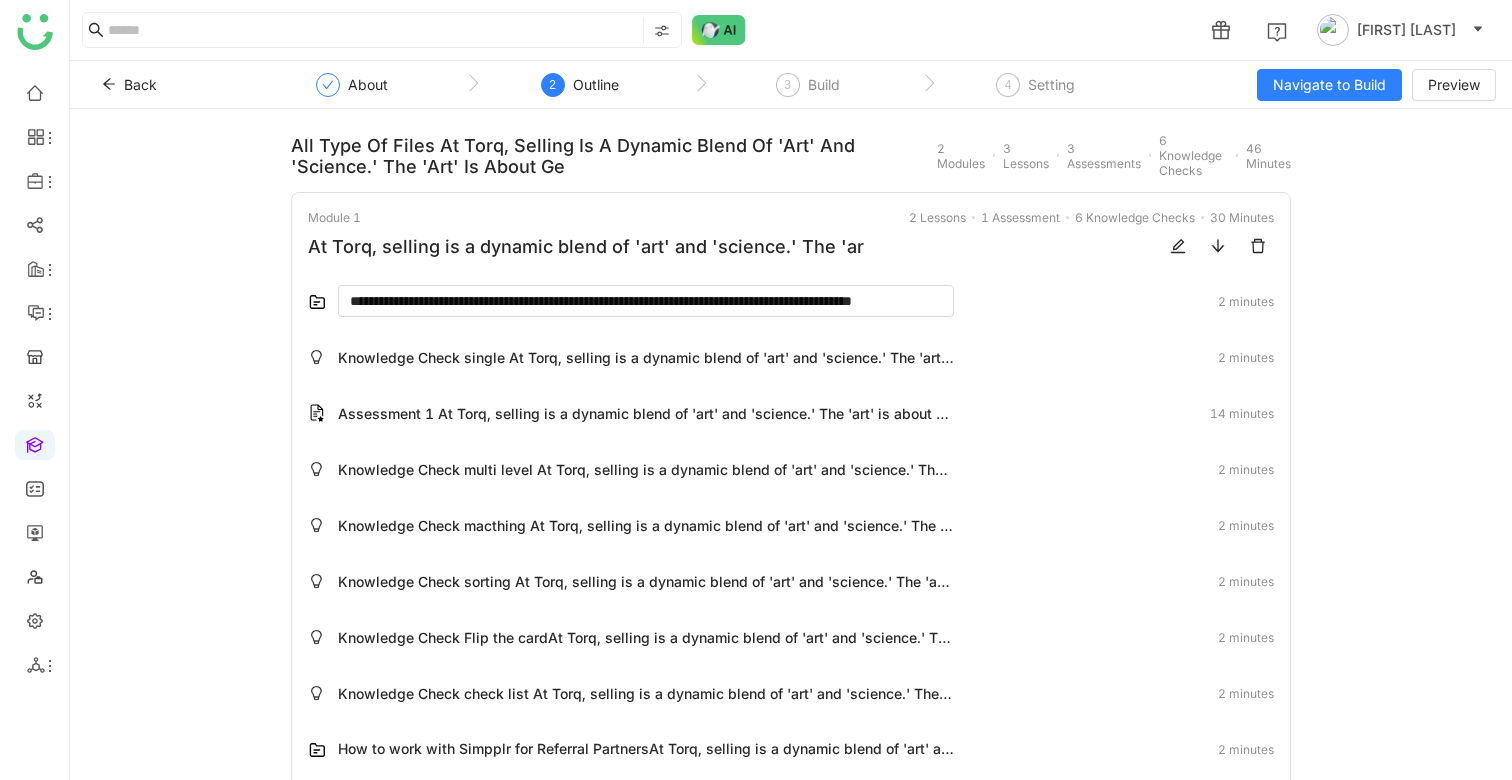 click on "Module 1   At Torq, selling is a dynamic blend of 'art' and 'science.' The 'art' is about genuine connection, e   2 Lessons   1 Assessment   6 Knowledge Checks   30 Minutes" 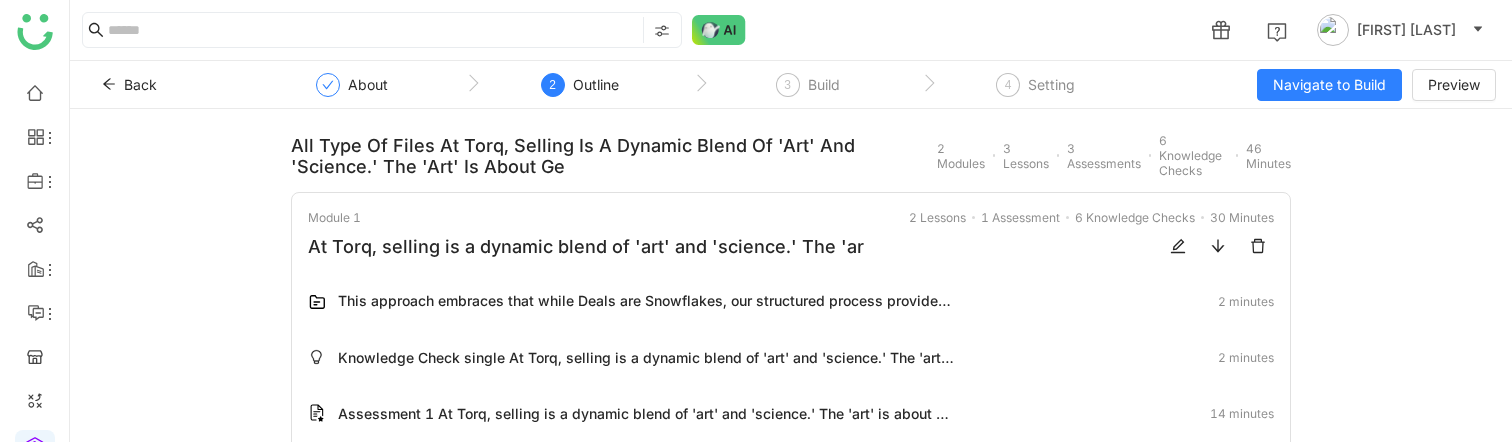 click on "All Type of files  At Torq, selling is a dynamic blend of 'art' and 'science.' The 'art' is about ge  2 Modules 3 Lessons 3 Assessments 6 Knowledge Checks 46 Minutes  Module 1   At Torq, selling is a dynamic blend of 'art' and 'science.' The 'art' is about genuine connection, e   2 Lessons   1 Assessment   6 Knowledge Checks   30 Minutes   This approach embraces that while Deals are Snowflakes, our structured process provides consistent g   2 minutes
Knowledge Check single At Torq, selling is a dynamic blend of 'art' and 'science.' The 'art' is about genuine connection, empathetic listening, and understanding the nuanced challenges of our customers. It's about building trust and becoming a true partner. The 'science' provides the frame   2 minutes
Assessment 1 At Torq, selling is a dynamic blend of 'art' and 'science.' The 'art' is about genuine    14 minutes
2 minutes
2 minutes
2 minutes
2 minutes
2 minutes   2 minutes  Add Lesson
Module 2" 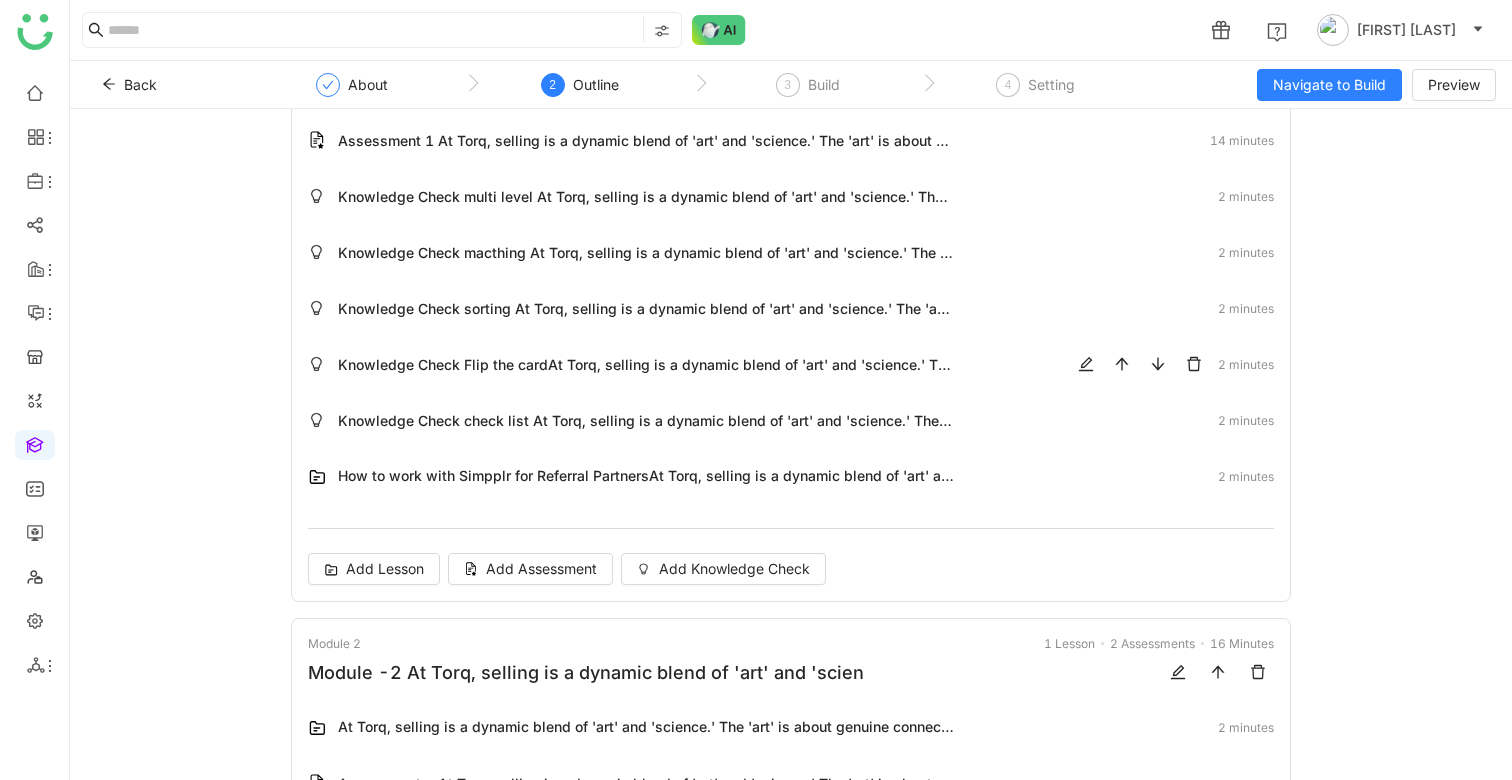 scroll, scrollTop: 0, scrollLeft: 0, axis: both 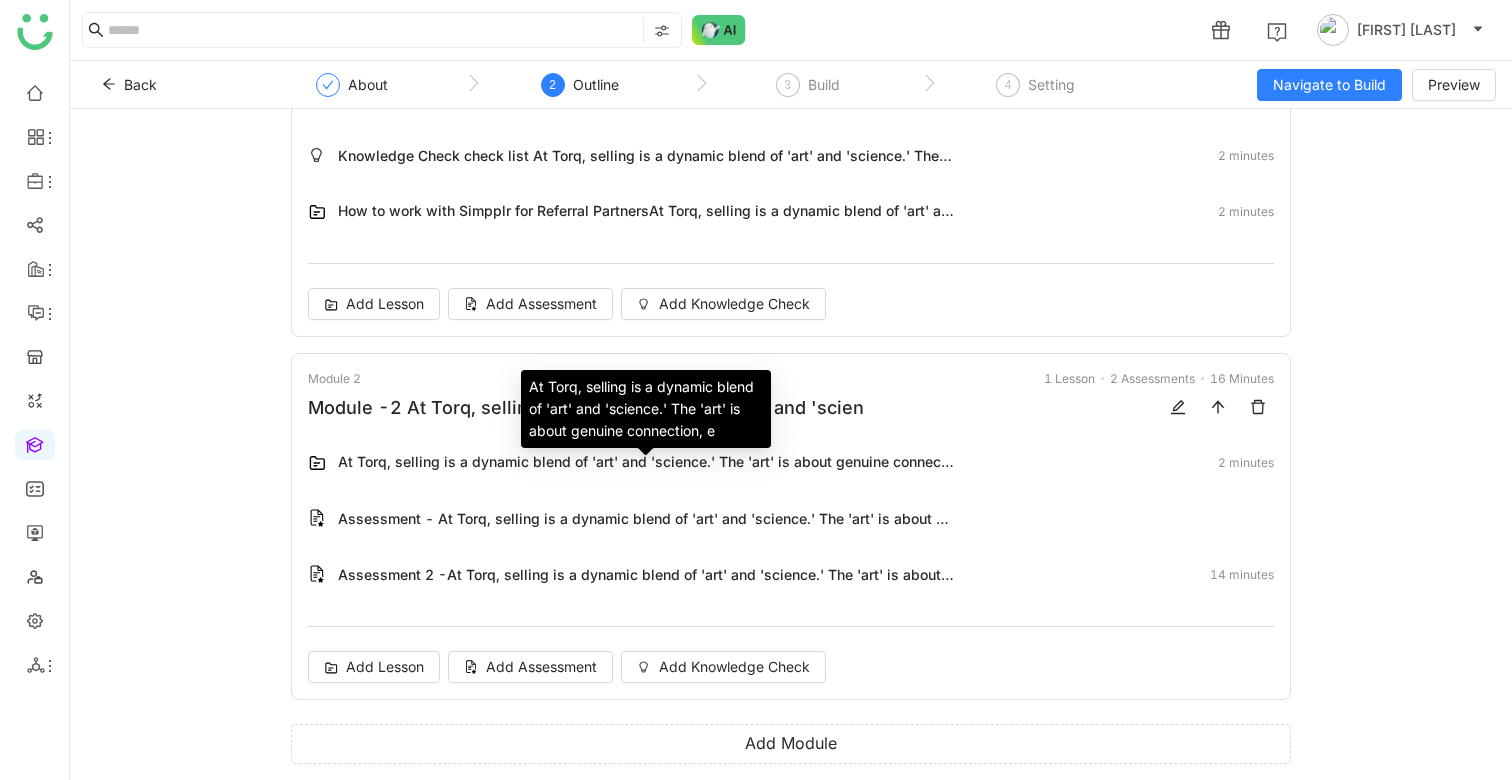click on "All Type of files  At Torq, selling is a dynamic blend of 'art' and 'science.' The 'art' is about ge  2 Modules 3 Lessons 3 Assessments 6 Knowledge Checks 46 Minutes  Module 1   At Torq, selling is a dynamic blend of 'art' and 'science.' The 'art' is about genuine connection, e   2 Lessons   1 Assessment   6 Knowledge Checks   30 Minutes   This approach embraces that while Deals are Snowflakes, our structured process provides consistent g   2 minutes
Knowledge Check single At Torq, selling is a dynamic blend of 'art' and 'science.' The 'art' is about genuine connection, empathetic listening, and understanding the nuanced challenges of our customers. It's about building trust and becoming a true partner. The 'science' provides the frame   2 minutes
Assessment 1 At Torq, selling is a dynamic blend of 'art' and 'science.' The 'art' is about genuine    14 minutes
2 minutes
2 minutes
2 minutes
2 minutes
2 minutes   2 minutes  Add Lesson
Module 2" 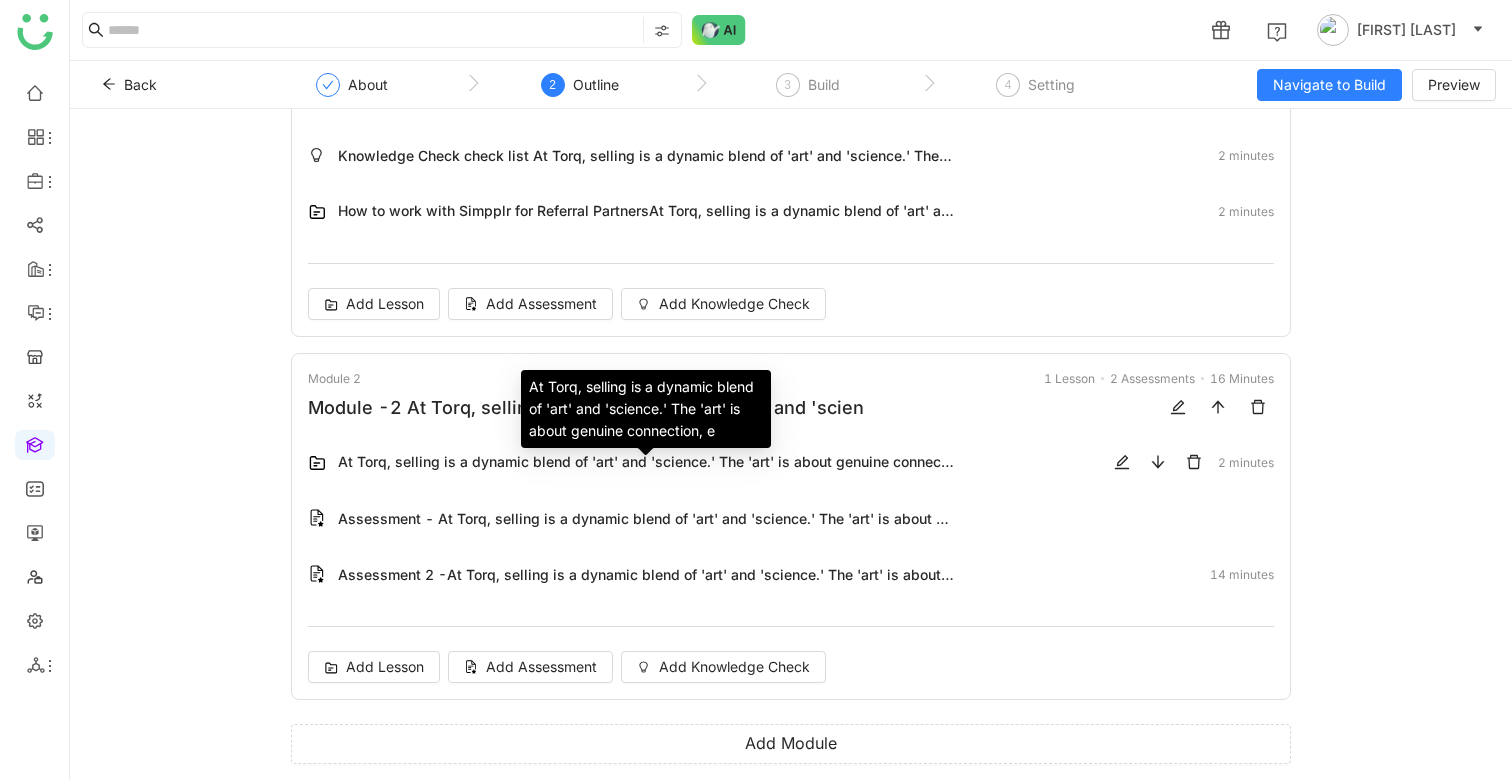 click on "At Torq, selling is a dynamic blend of 'art' and 'science.' The 'art' is about genuine connection, e" 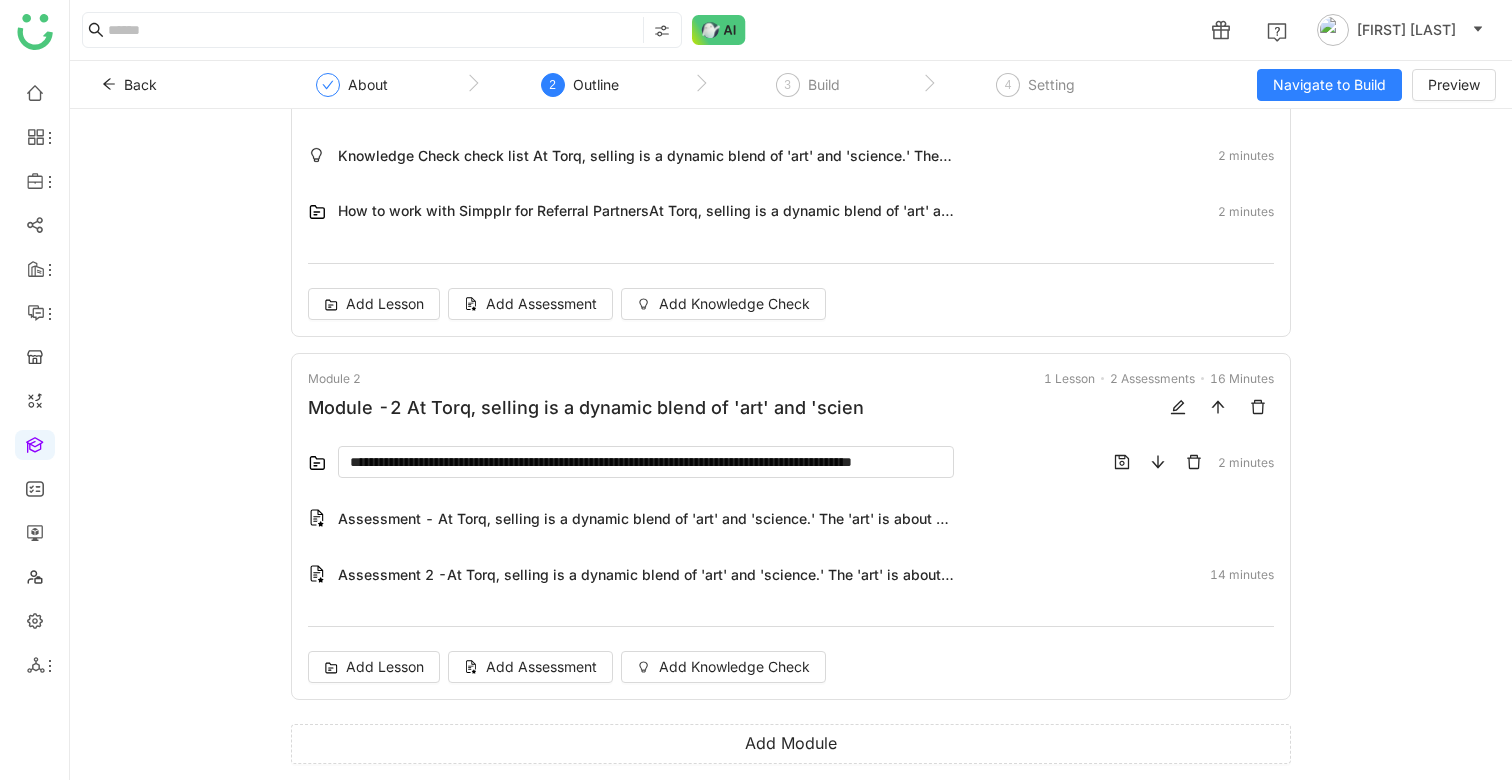scroll, scrollTop: 0, scrollLeft: 41, axis: horizontal 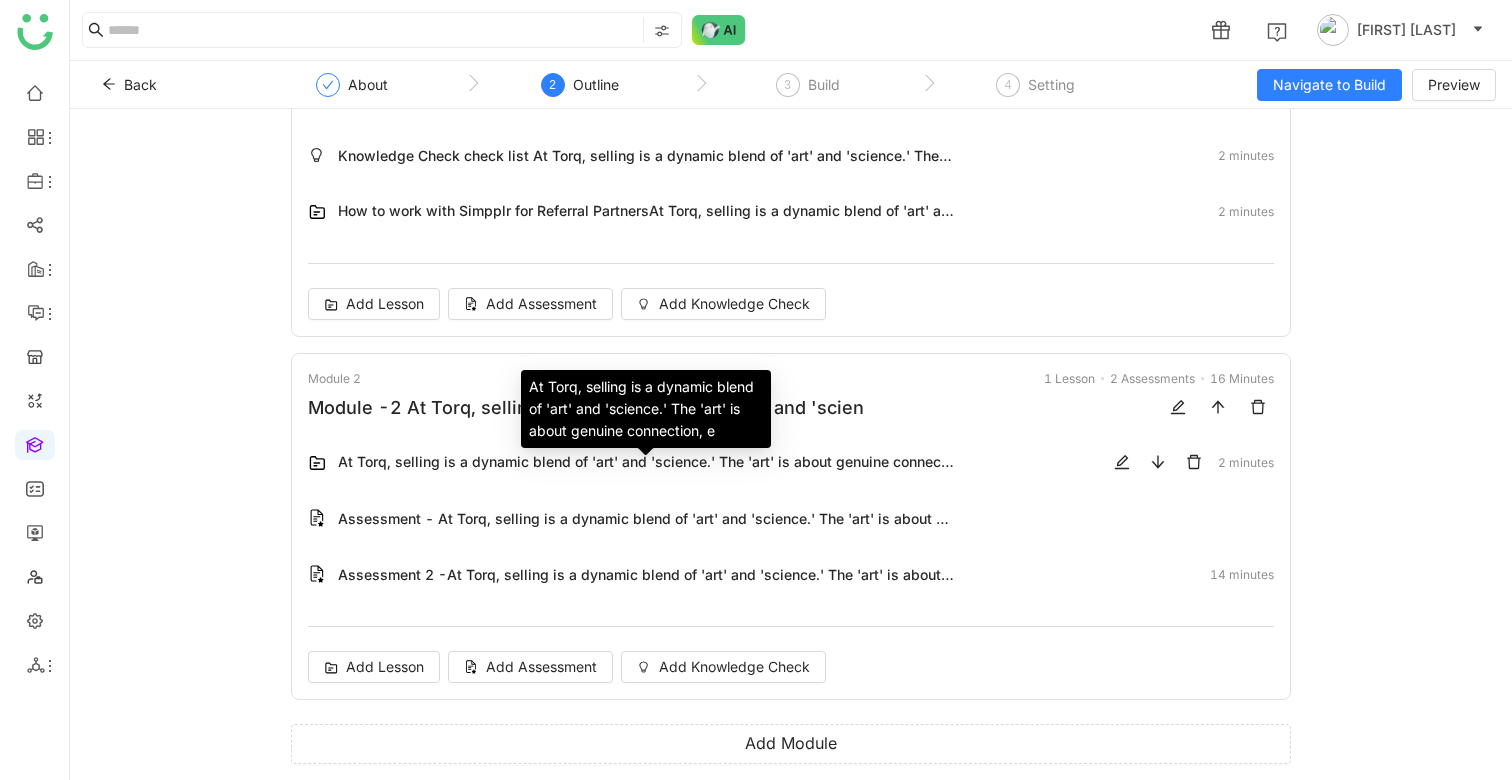 click on "At Torq, selling is a dynamic blend of 'art' and 'science.' The 'art' is about genuine connection, e" 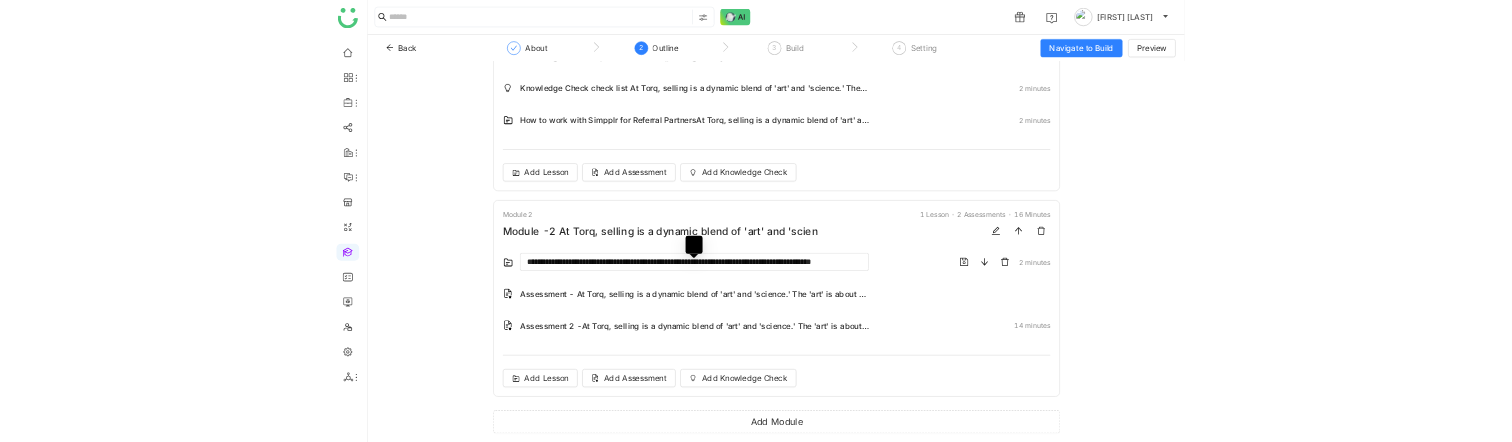 scroll, scrollTop: 0, scrollLeft: 41, axis: horizontal 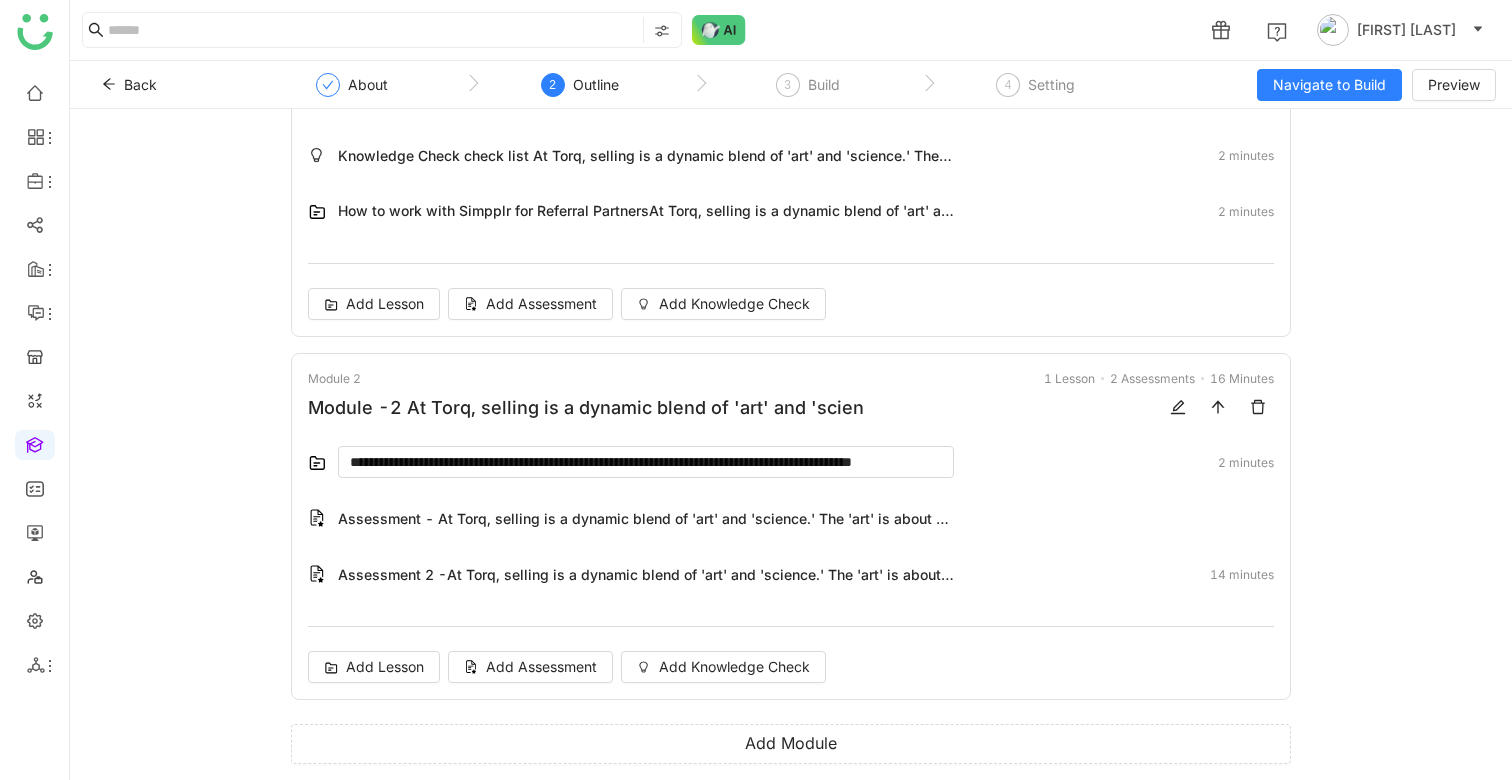 click on "All Type of files  At Torq, selling is a dynamic blend of 'art' and 'science.' The 'art' is about ge  2 Modules 3 Lessons 3 Assessments 6 Knowledge Checks 46 Minutes  Module 1   At Torq, selling is a dynamic blend of 'art' and 'science.' The 'art' is about genuine connection, e   2 Lessons   1 Assessment   6 Knowledge Checks   30 Minutes   This approach embraces that while Deals are Snowflakes, our structured process provides consistent g   2 minutes
Knowledge Check single At Torq, selling is a dynamic blend of 'art' and 'science.' The 'art' is about genuine connection, empathetic listening, and understanding the nuanced challenges of our customers. It's about building trust and becoming a true partner. The 'science' provides the frame   2 minutes
Assessment 1 At Torq, selling is a dynamic blend of 'art' and 'science.' The 'art' is about genuine    14 minutes
2 minutes
2 minutes
2 minutes
2 minutes
2 minutes   2 minutes  Add Lesson
Module 2" 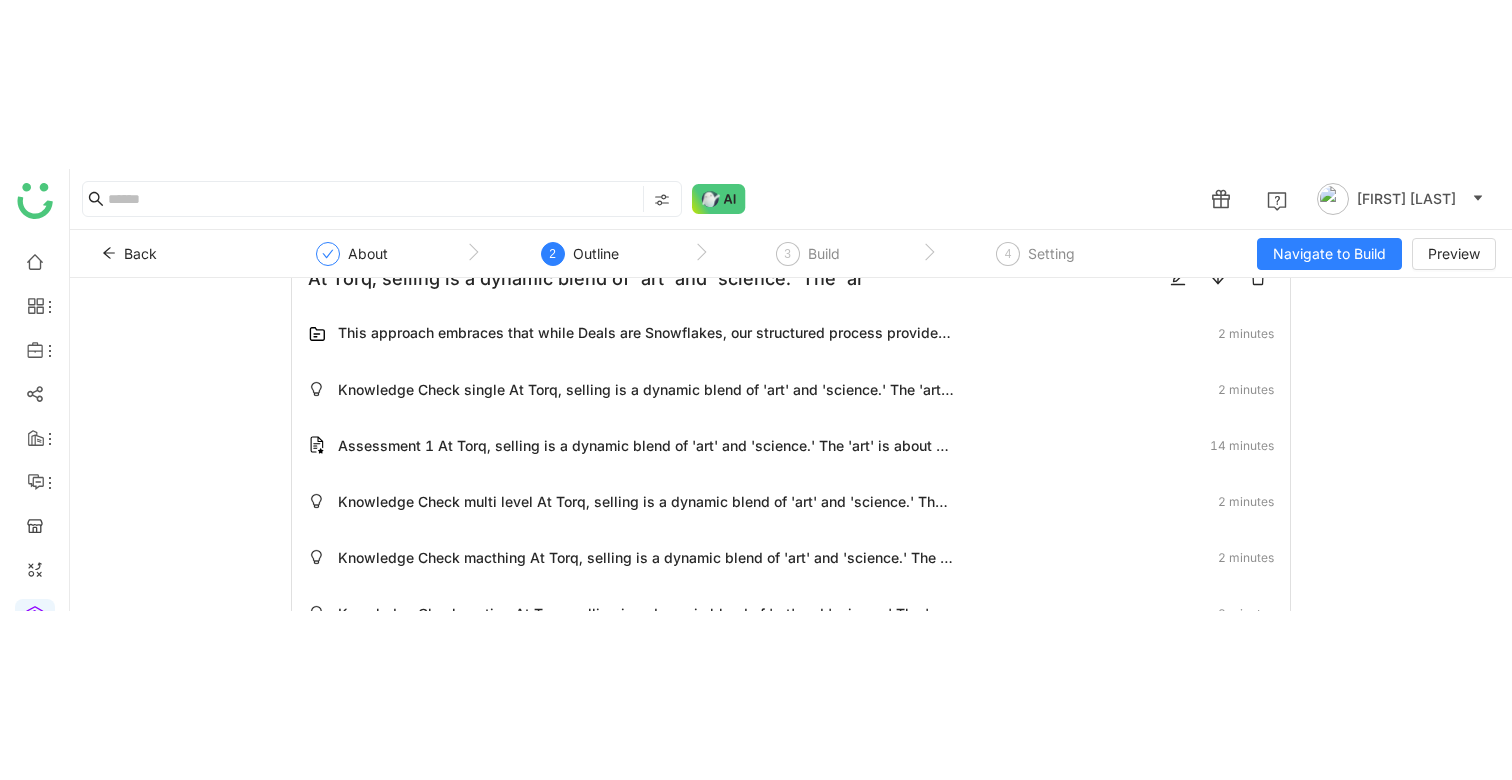 scroll, scrollTop: 0, scrollLeft: 0, axis: both 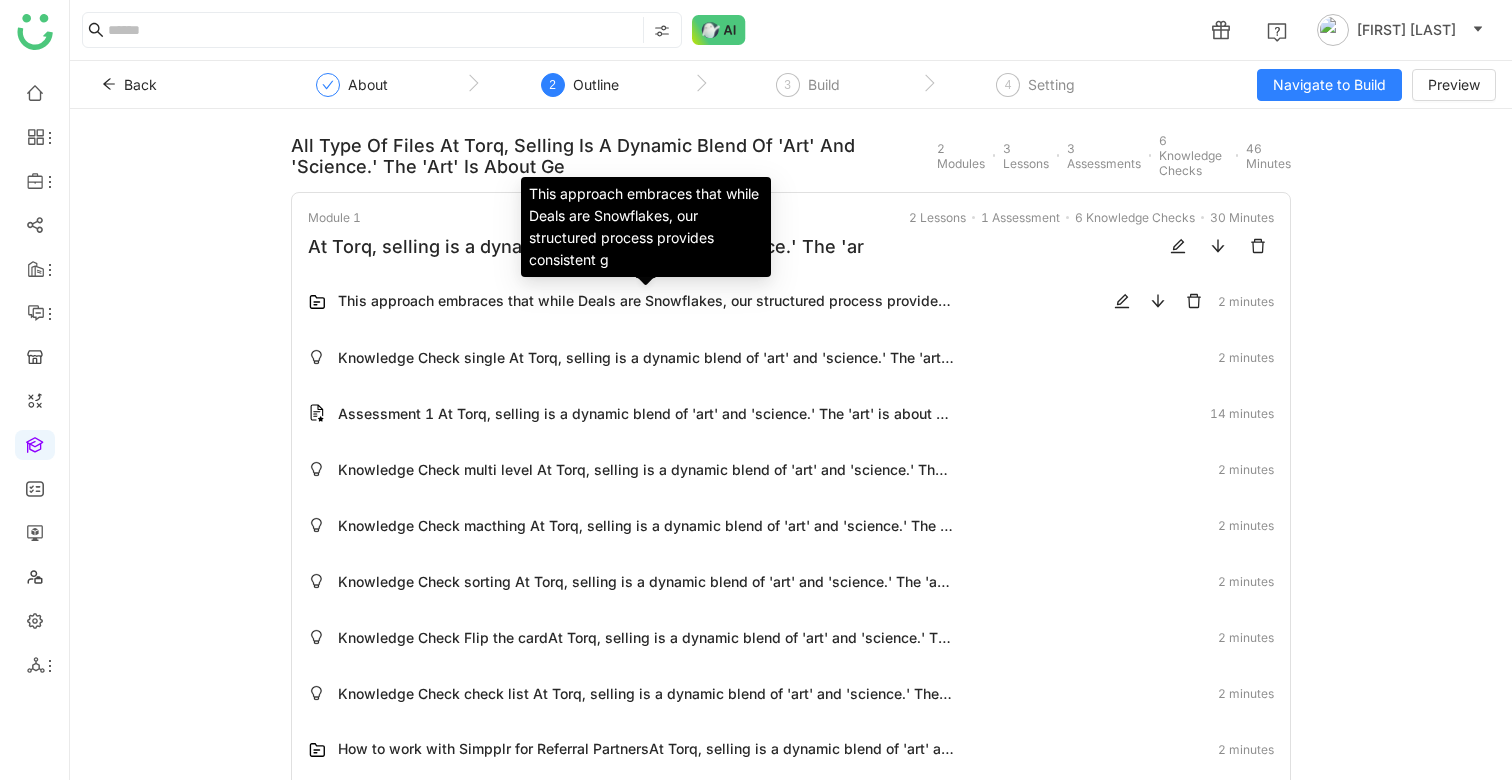 click on "This approach embraces that while Deals are Snowflakes, our structured process provides consistent g" 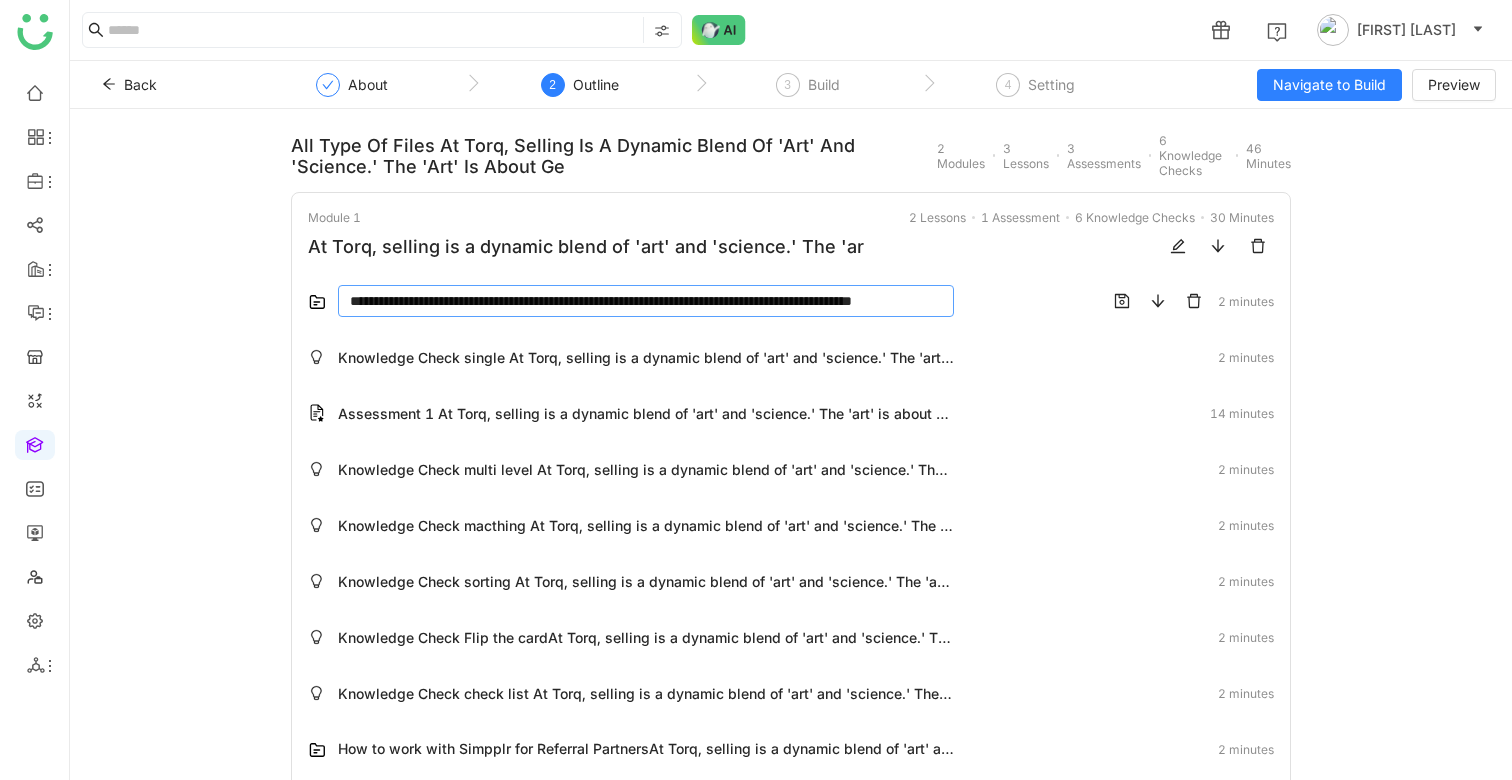 scroll, scrollTop: 0, scrollLeft: 88, axis: horizontal 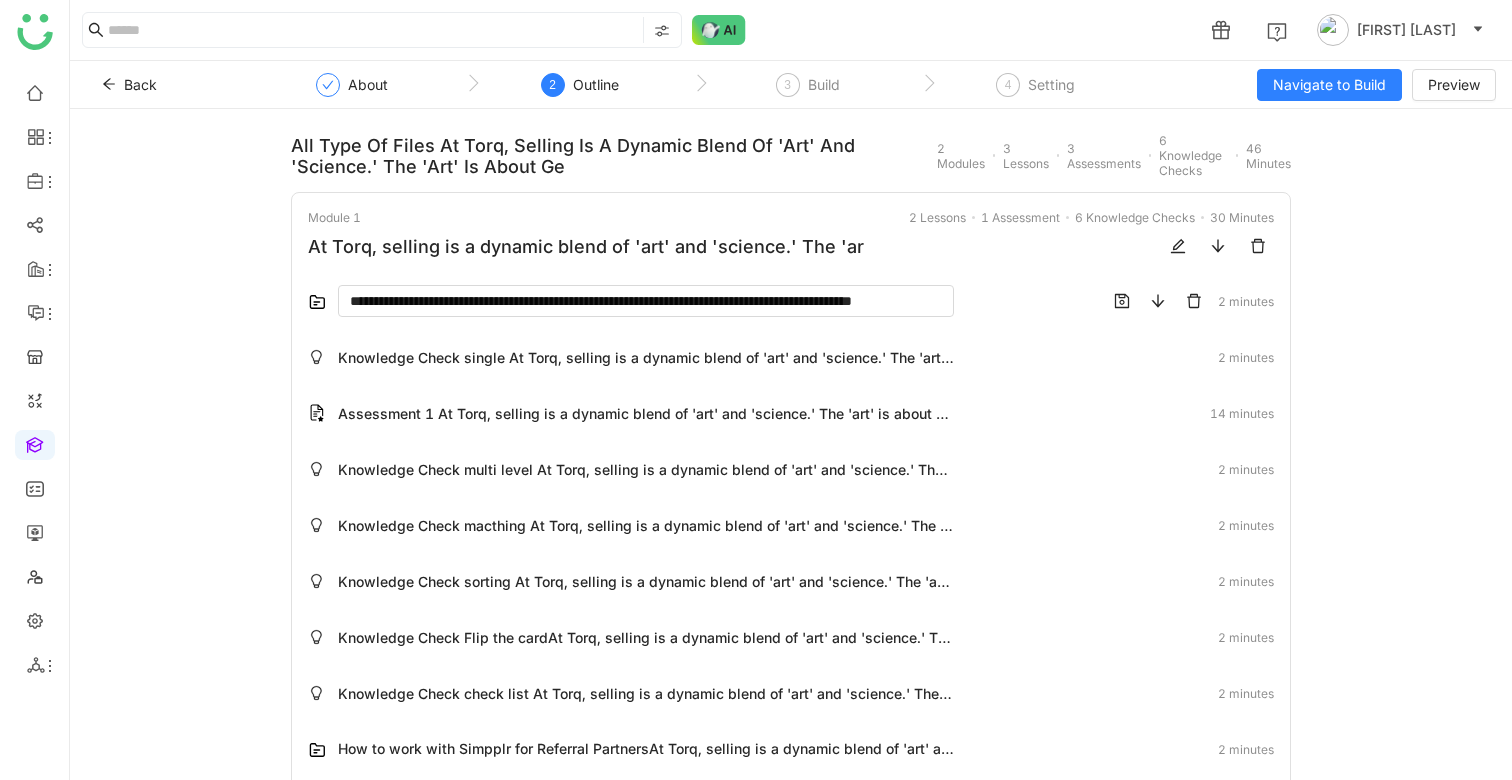 click on "**********" 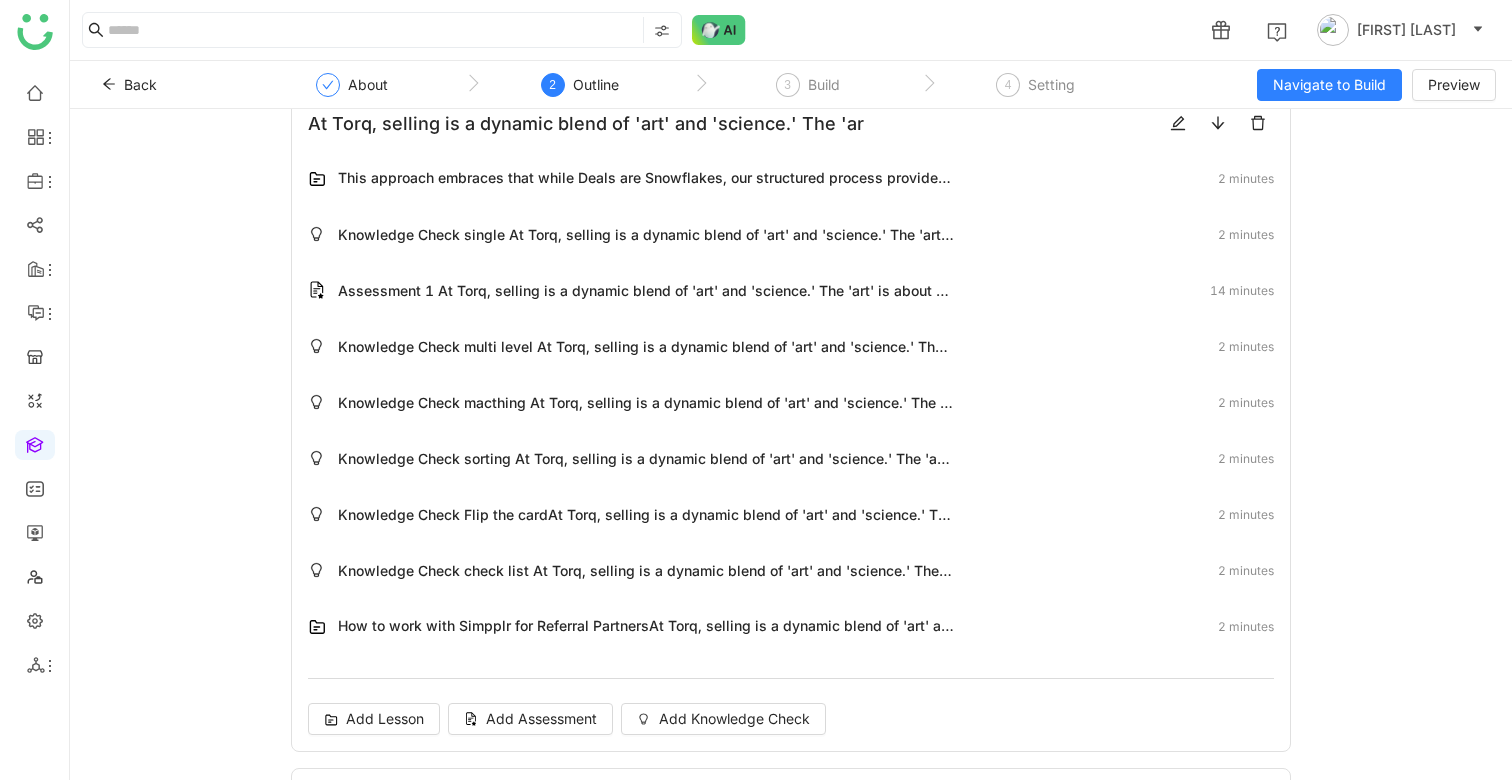 scroll, scrollTop: 0, scrollLeft: 0, axis: both 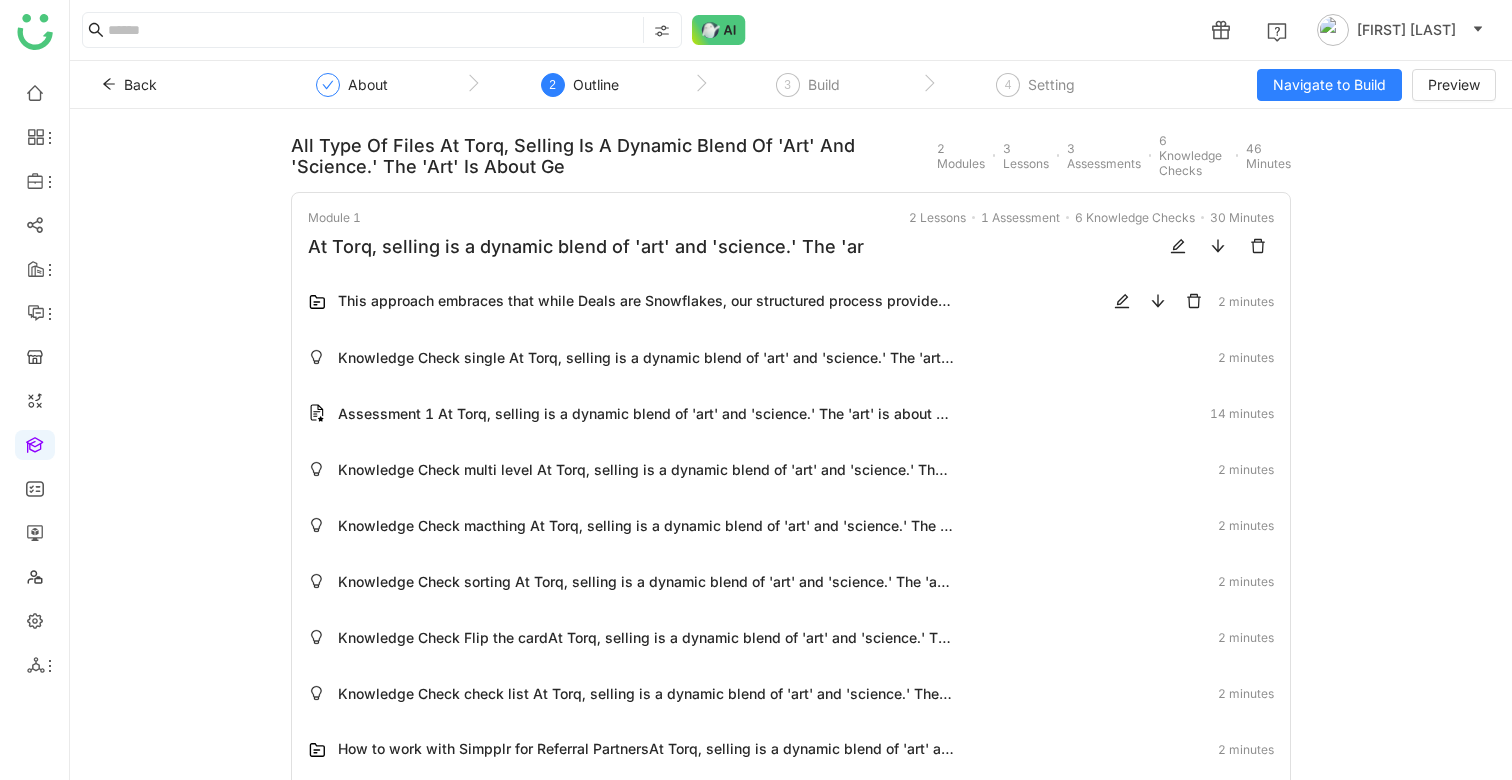click on "This approach embraces that while Deals are Snowflakes, our structured process provides consistent g" 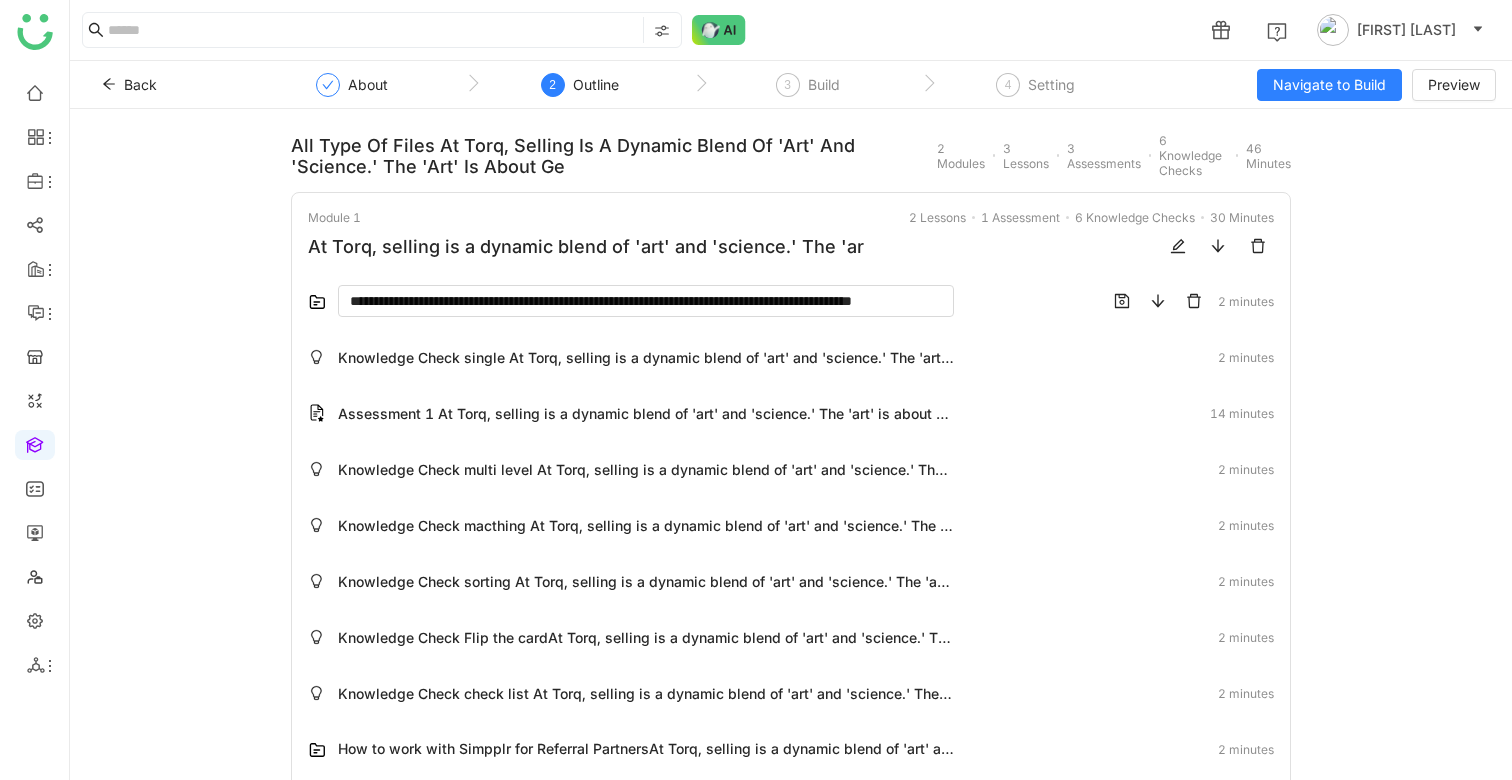 click on "**********" 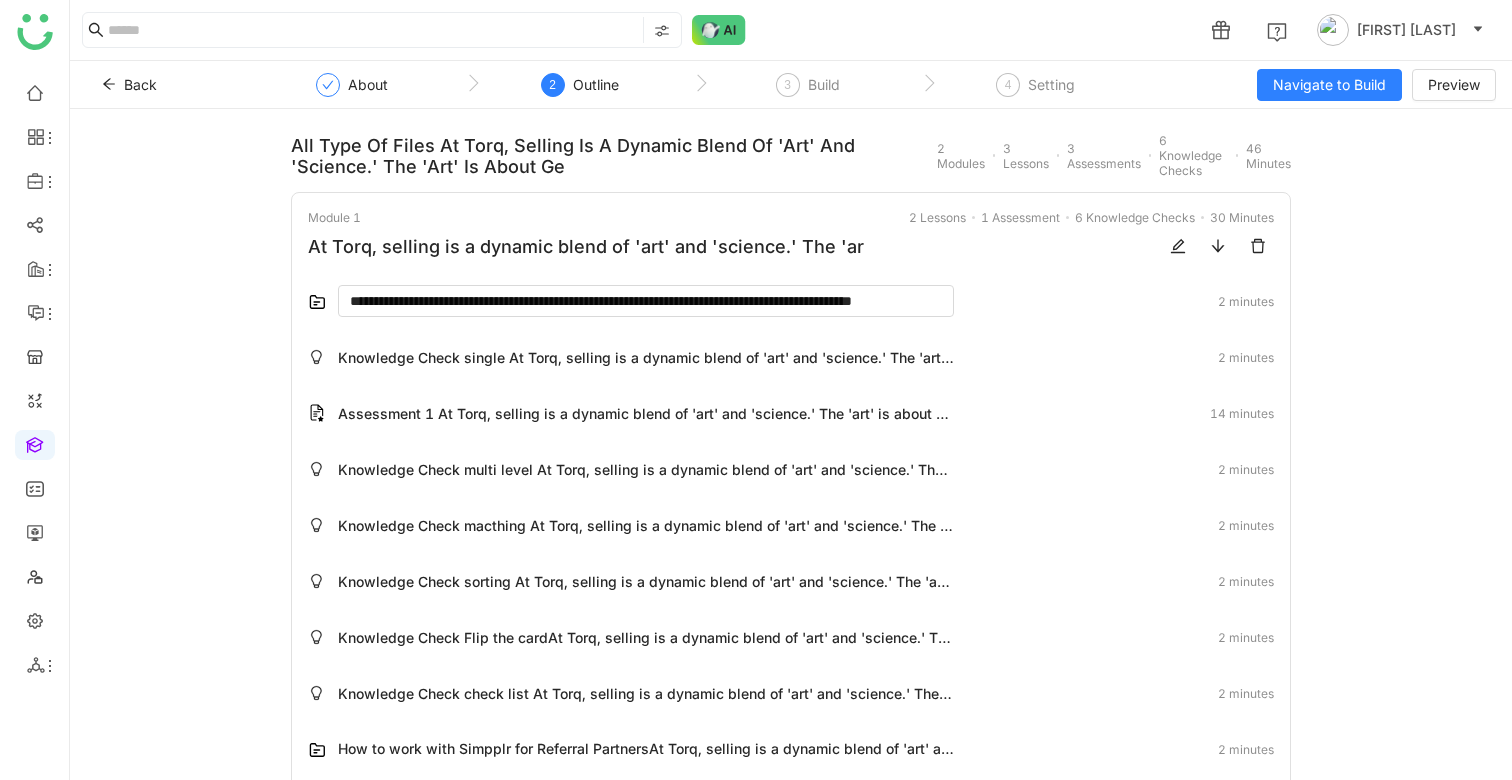 click on "**********" 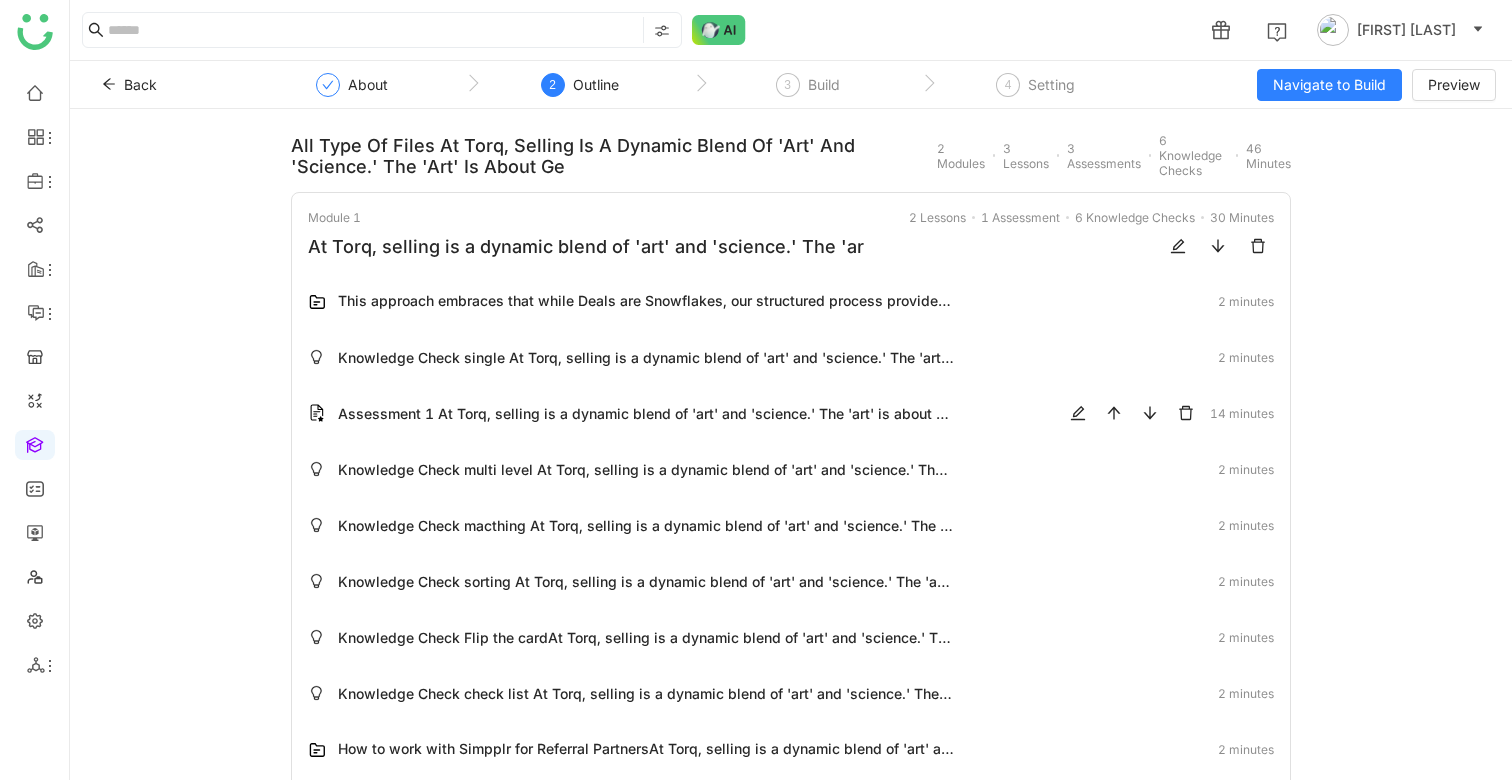 scroll, scrollTop: 5, scrollLeft: 0, axis: vertical 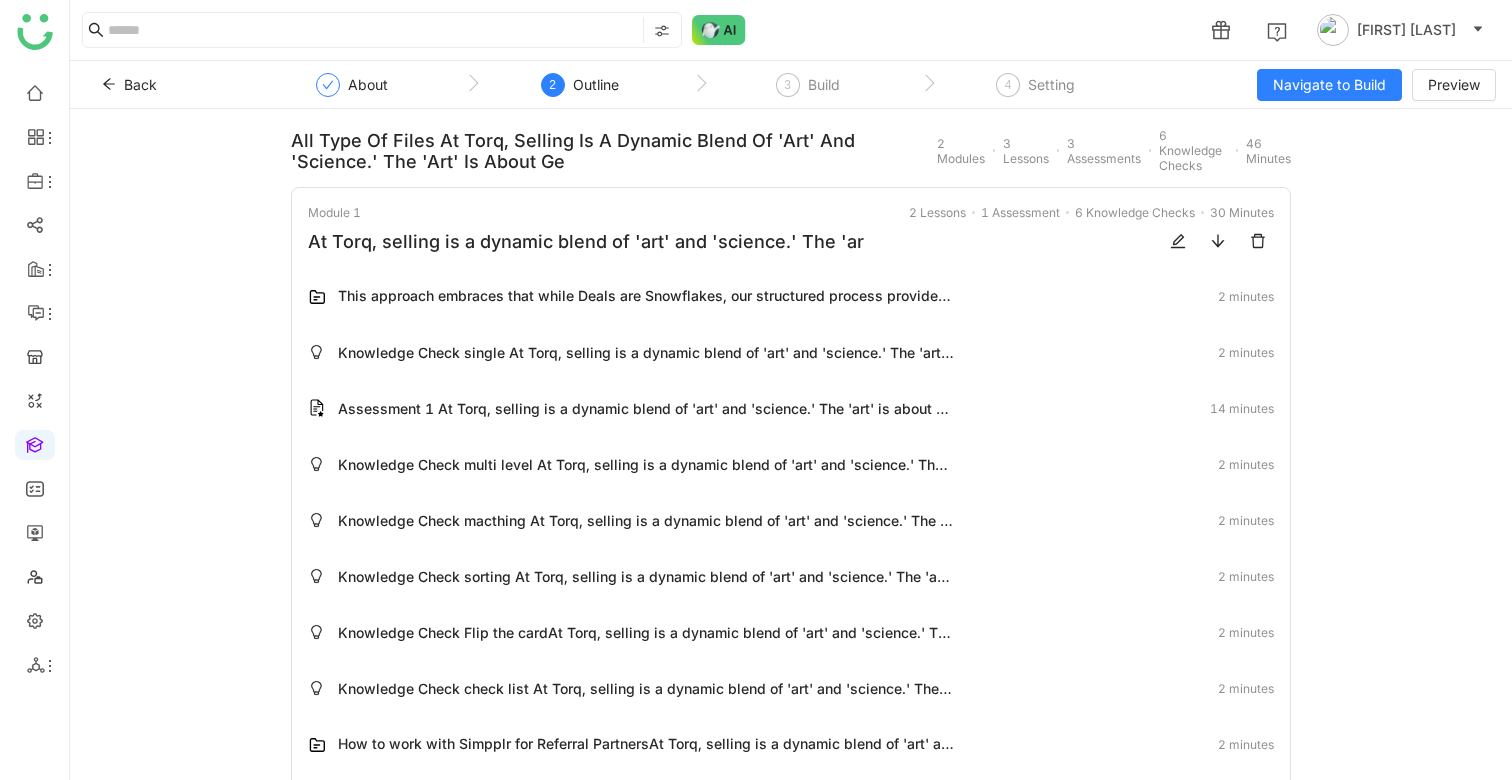 click on "Module 1" 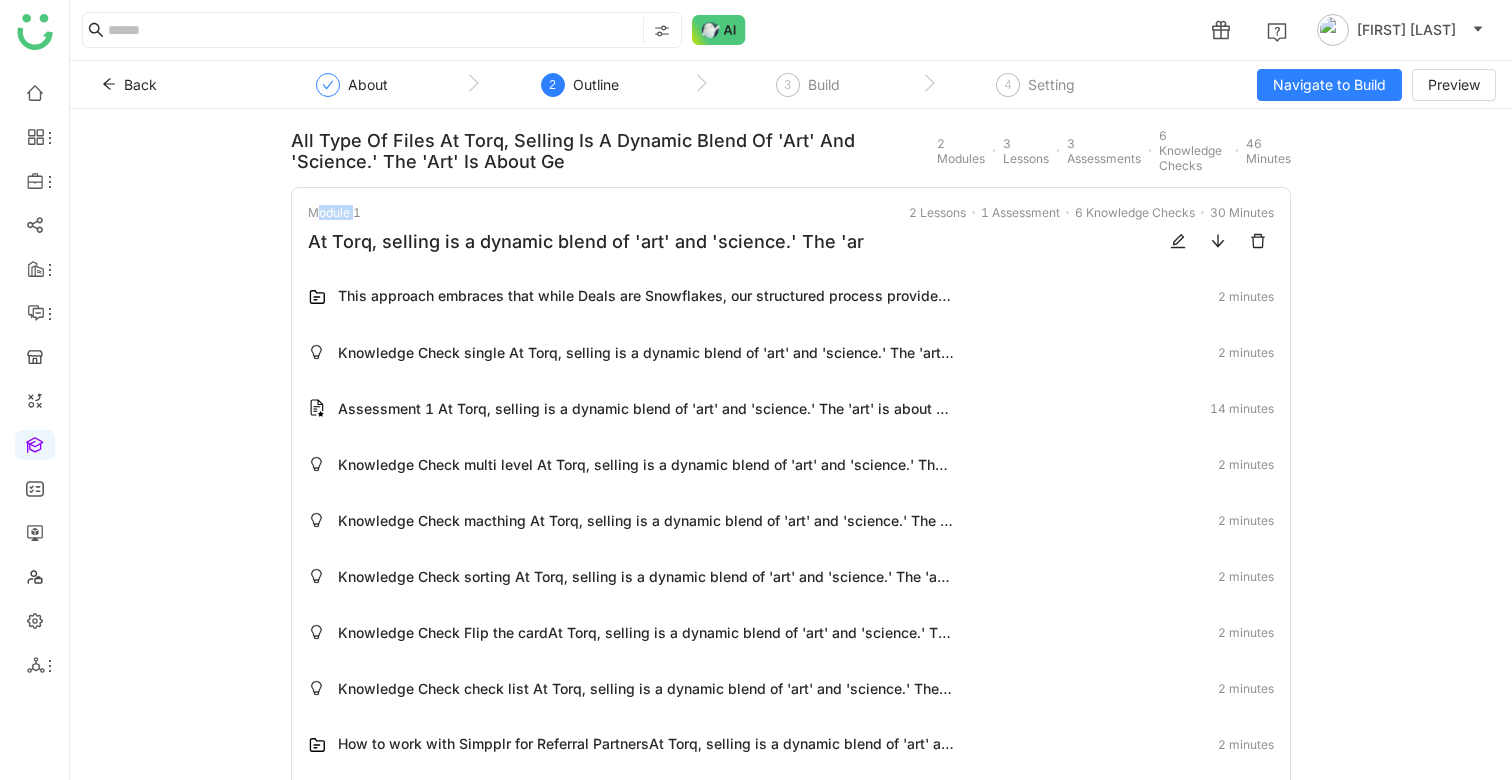click on "Module 1" 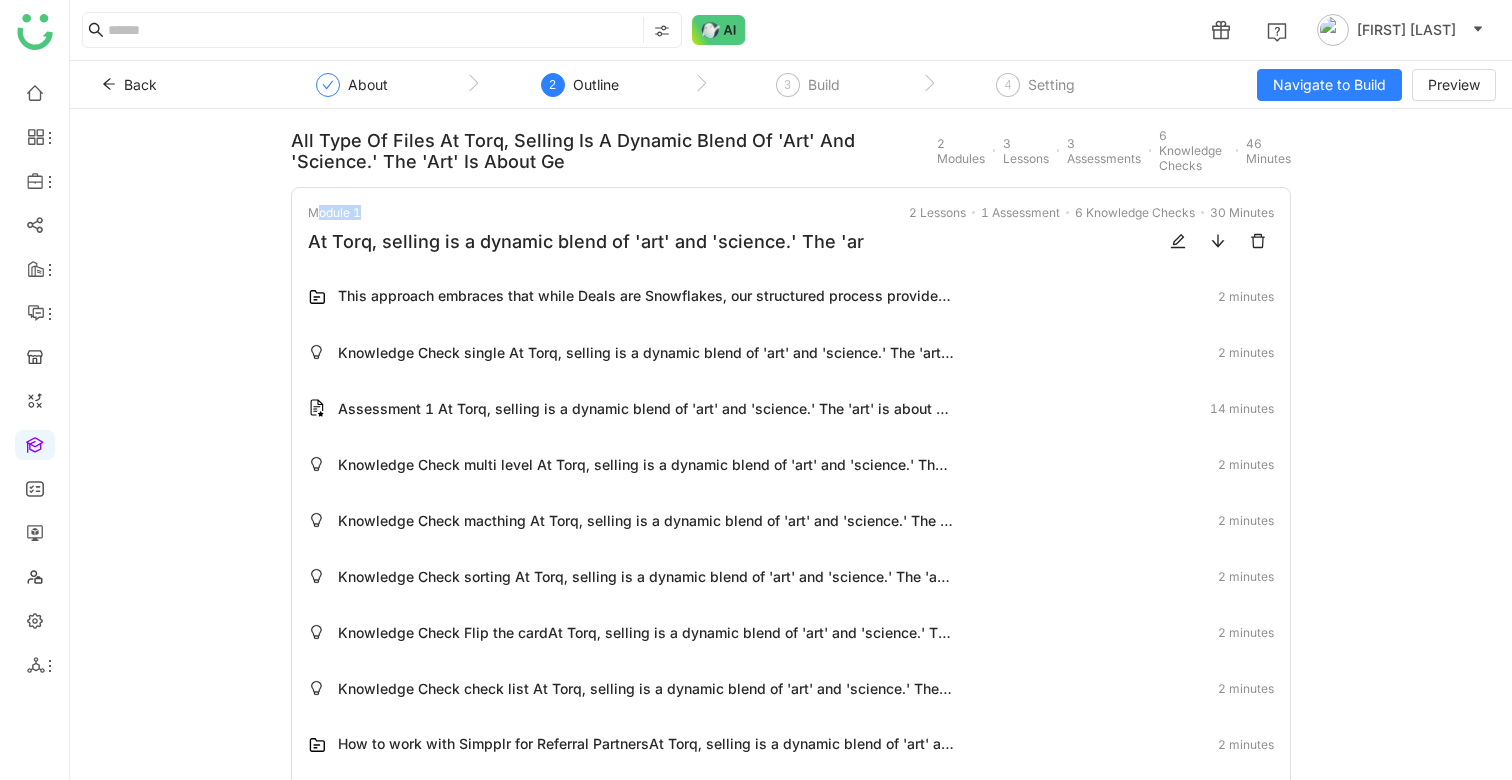 click on "Module 1" 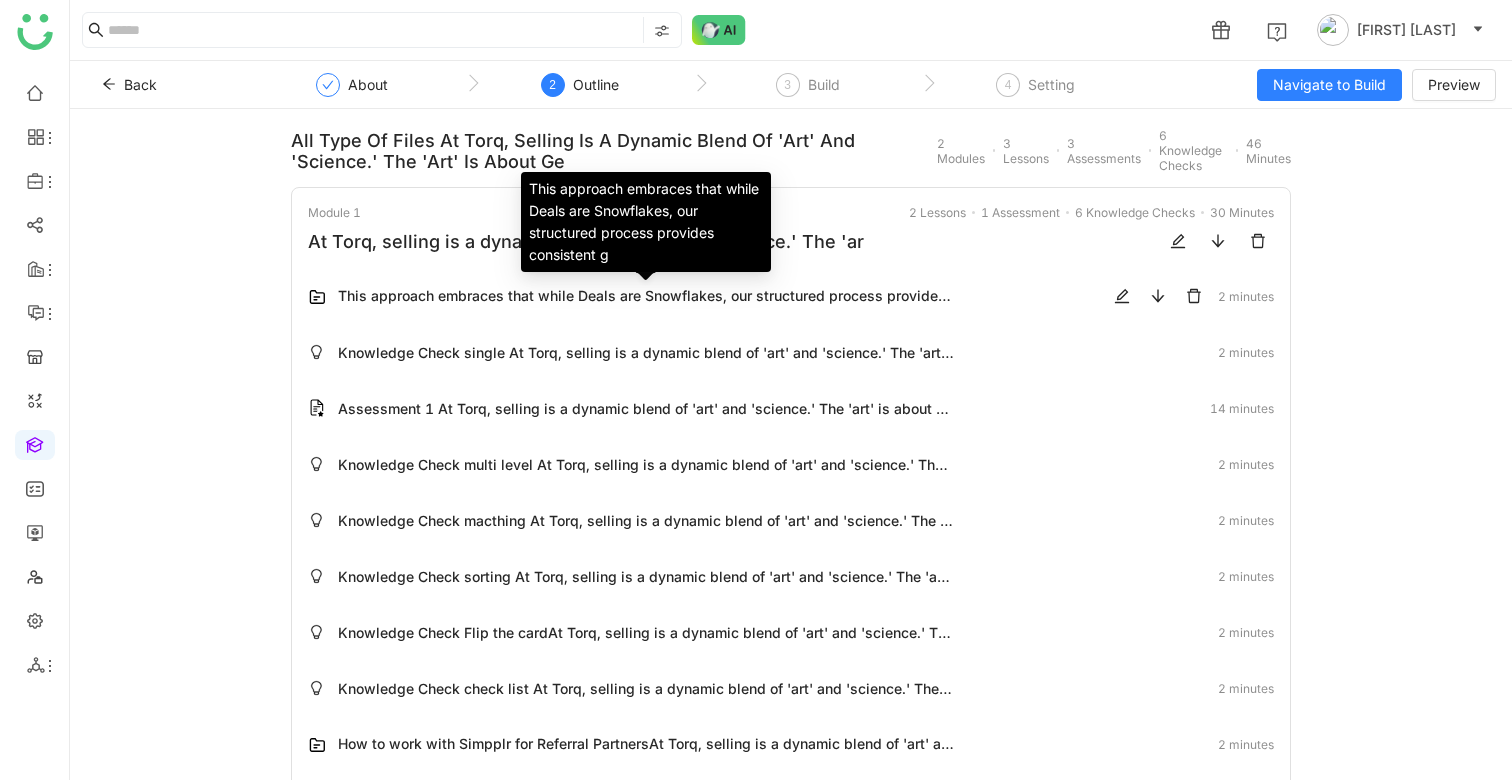 click on "This approach embraces that while Deals are Snowflakes, our structured process provides consistent g" 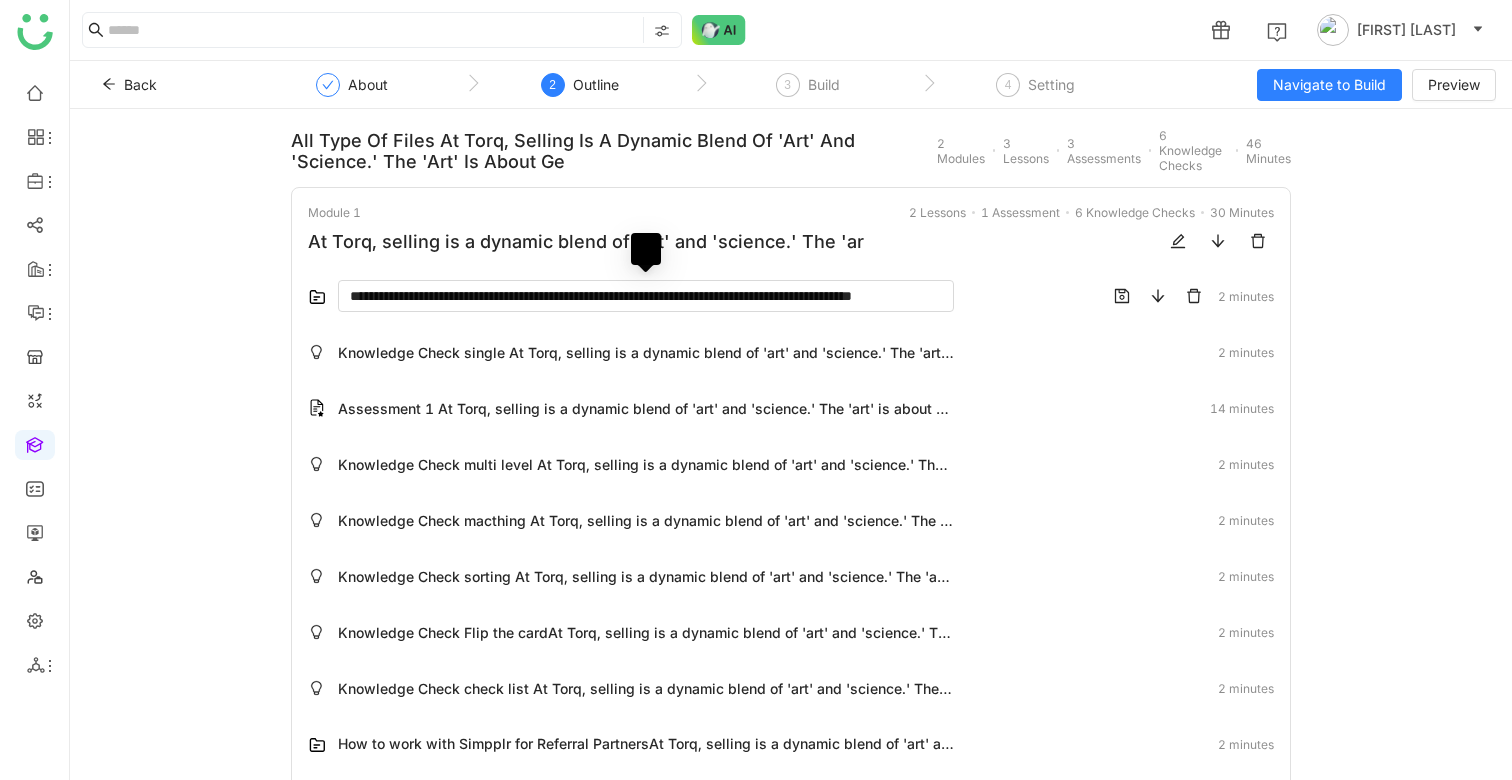 click on "**********" 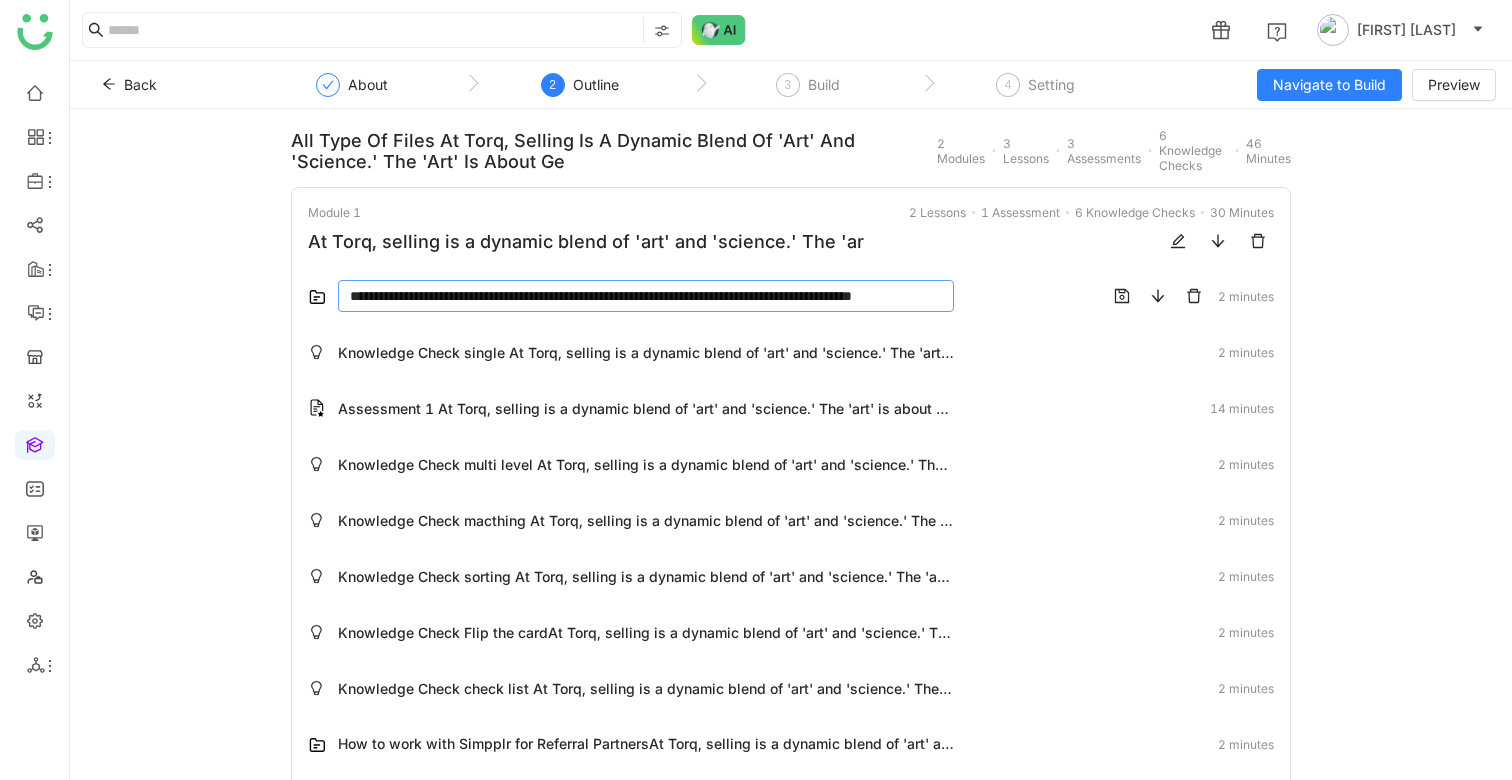 click on "**********" 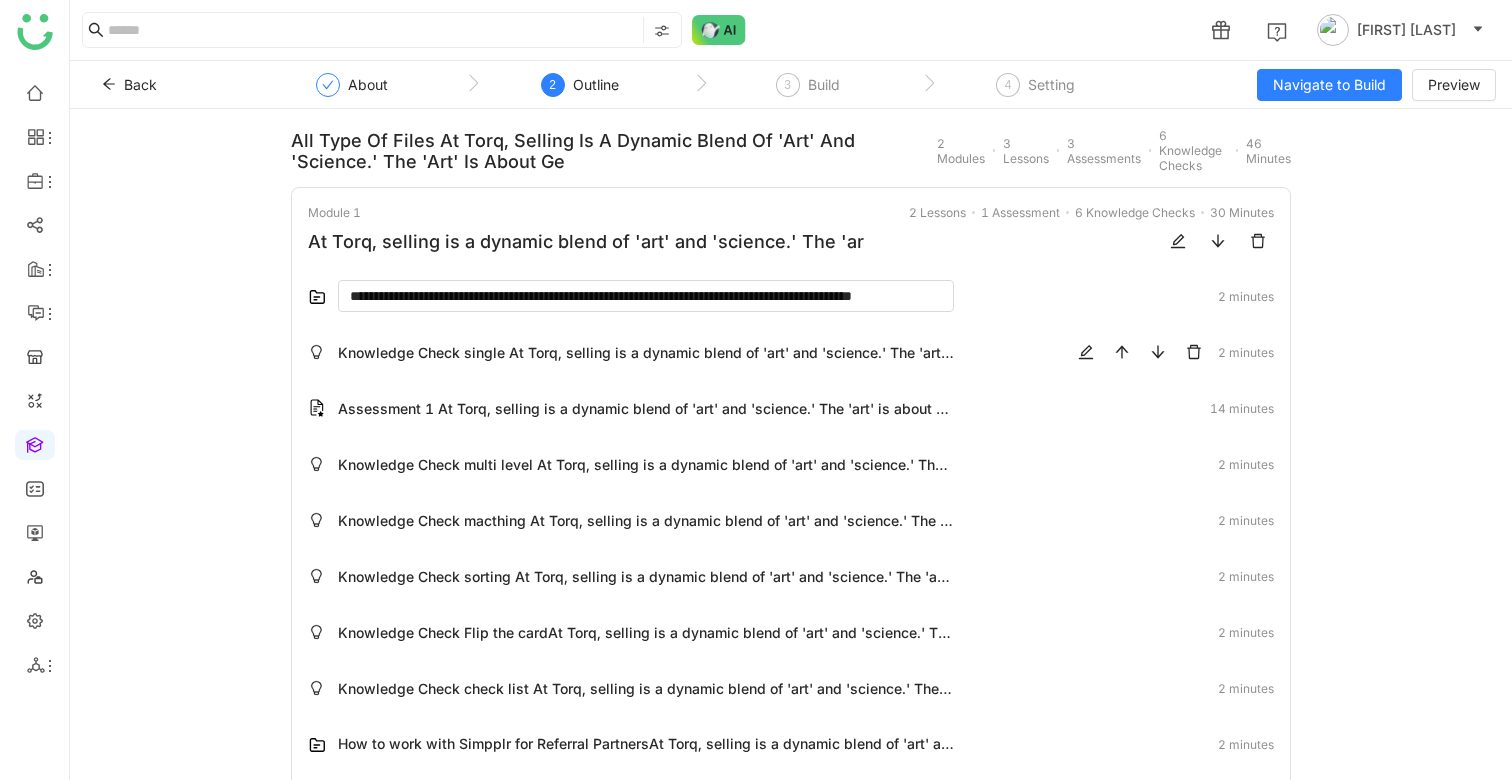 scroll, scrollTop: 0, scrollLeft: 88, axis: horizontal 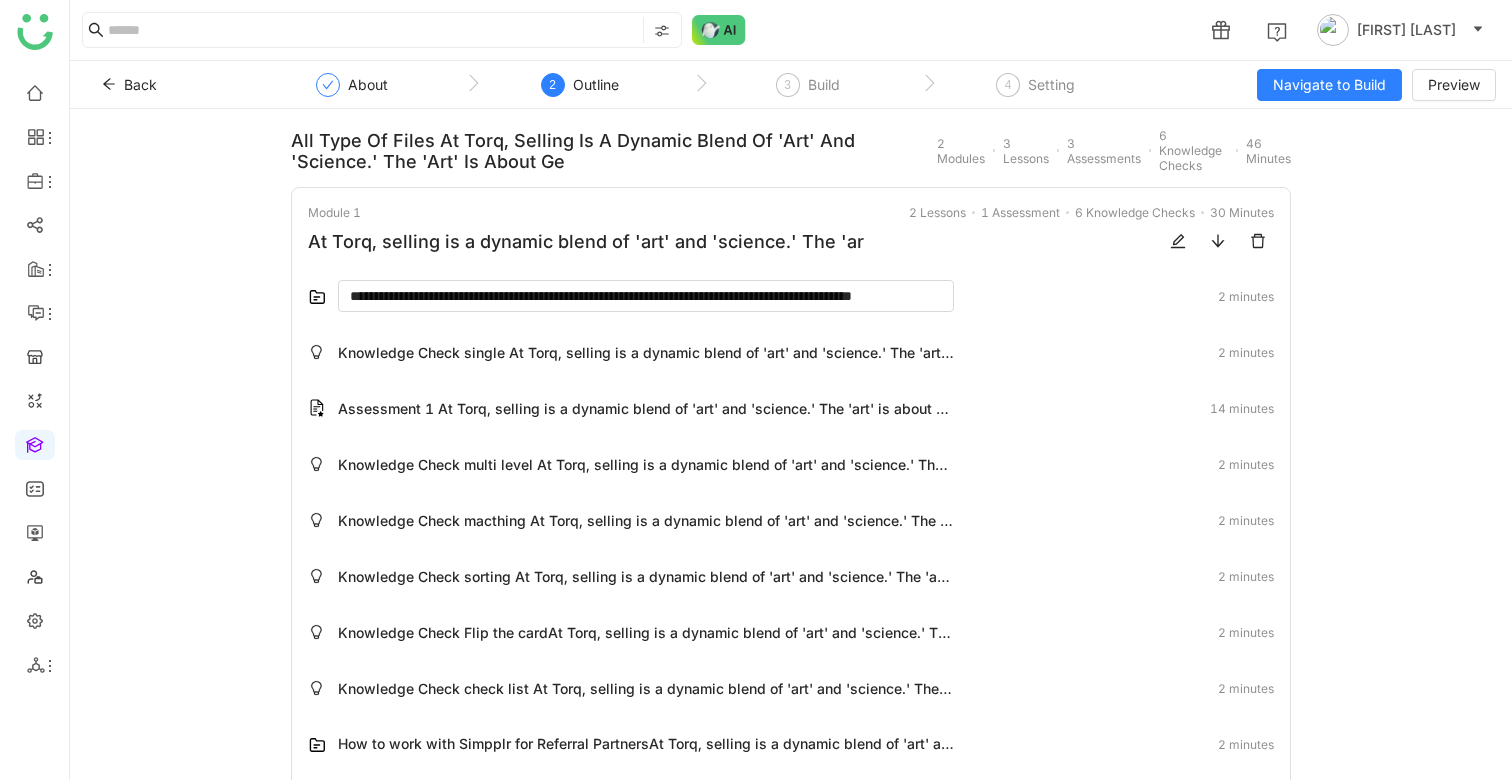 drag, startPoint x: 651, startPoint y: 292, endPoint x: 1287, endPoint y: 355, distance: 639.1127 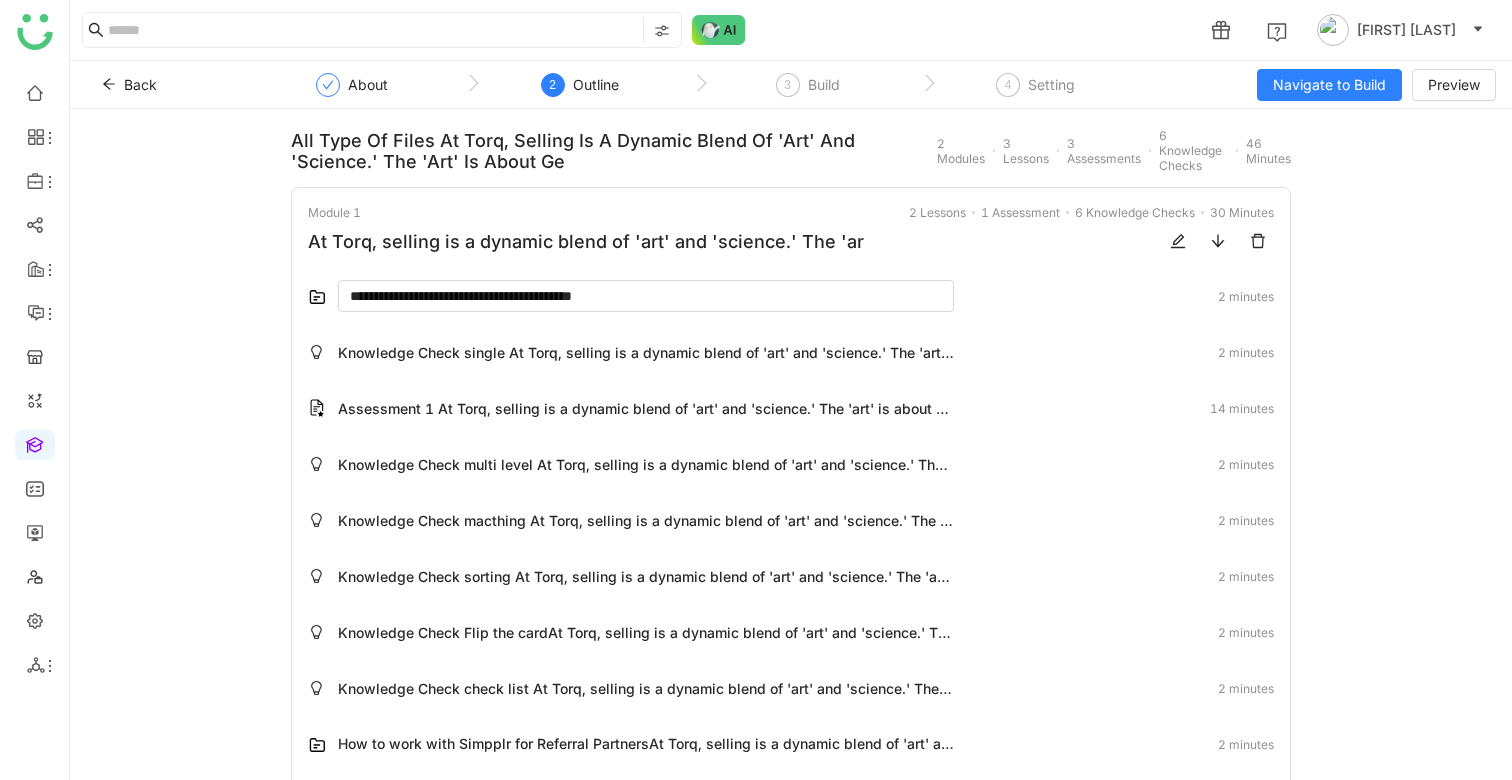 scroll, scrollTop: 0, scrollLeft: 0, axis: both 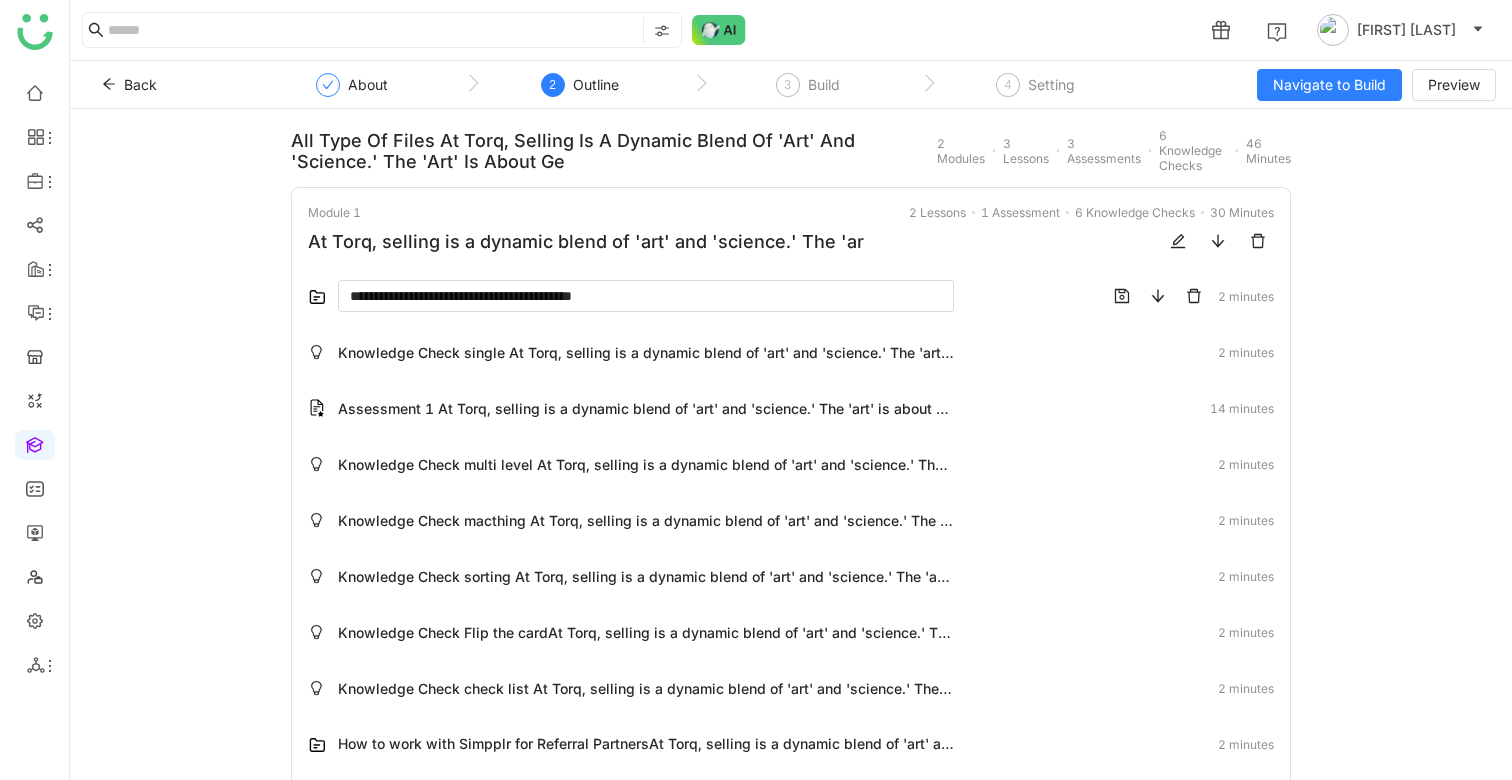 type on "**********" 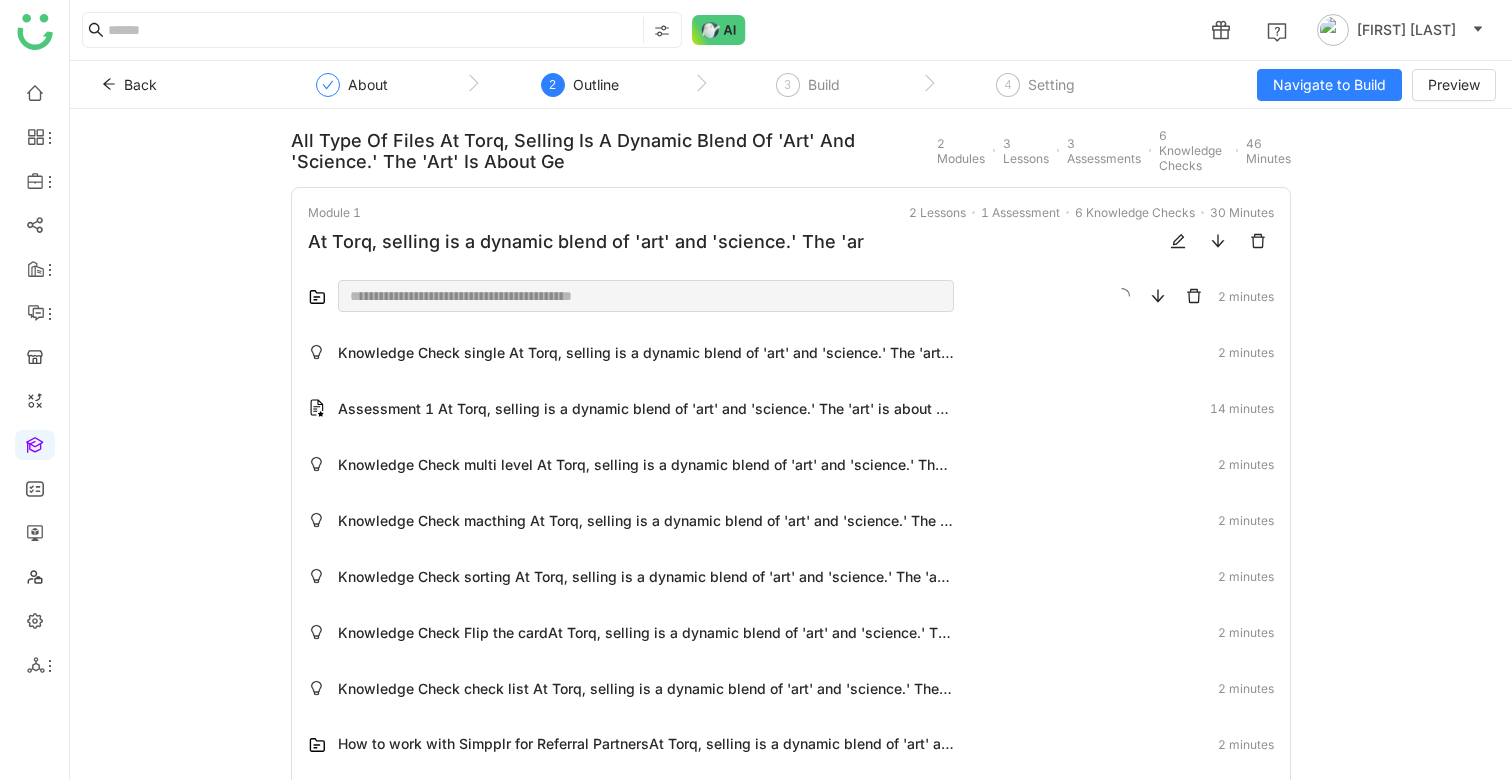 click on "**********" 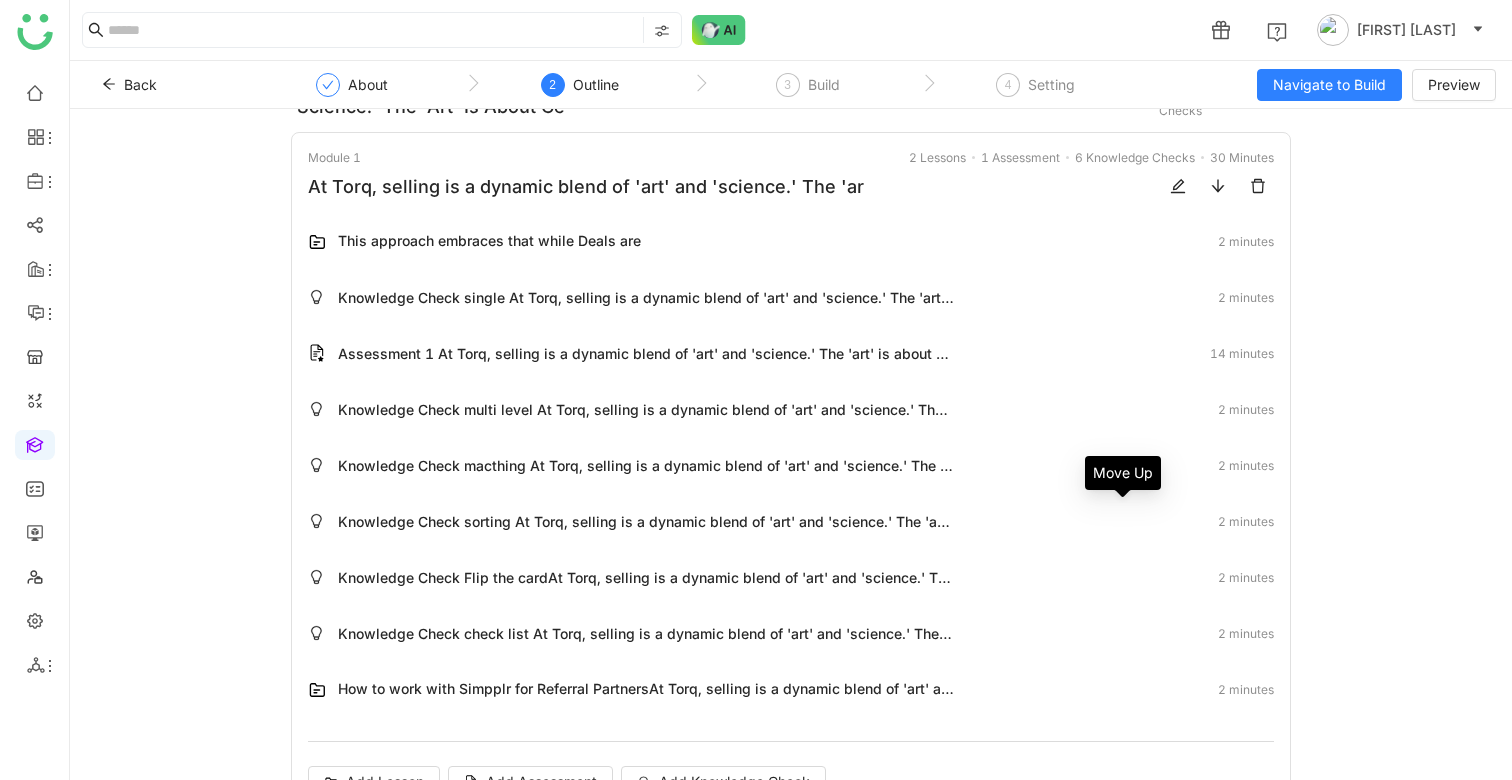 scroll, scrollTop: 0, scrollLeft: 0, axis: both 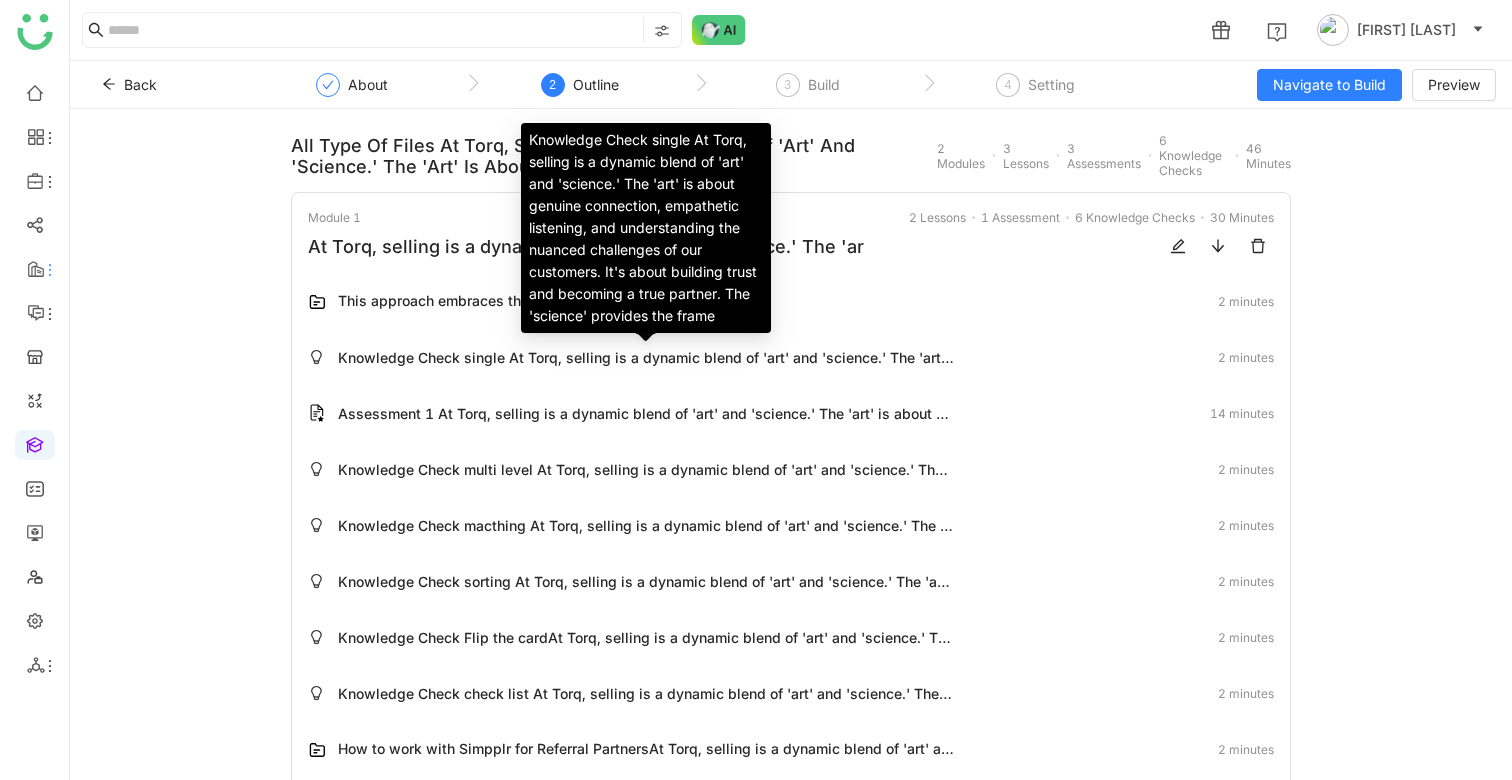 click on "All Type of files  At Torq, selling is a dynamic blend of 'art' and 'science.' The 'art' is about ge  2 Modules 3 Lessons 3 Assessments 6 Knowledge Checks 46 Minutes  Module 1   At Torq, selling is a dynamic blend of 'art' and 'science.' The 'art' is about genuine connection, e   2 Lessons   1 Assessment   6 Knowledge Checks   30 Minutes   This approach embraces that while Deals are   2 minutes
Knowledge Check single At Torq, selling is a dynamic blend of 'art' and 'science.' The 'art' is about genuine connection, empathetic listening, and understanding the nuanced challenges of our customers. It's about building trust and becoming a true partner. The 'science' provides the frame   2 minutes
Assessment 1 At Torq, selling is a dynamic blend of 'art' and 'science.' The 'art' is about genuine    14 minutes
2 minutes
2 minutes
2 minutes
2 minutes
2 minutes   How to work with Simpplr for Referral PartnersAt Torq, selling is a dynamic blend of 'art' and 'scie" 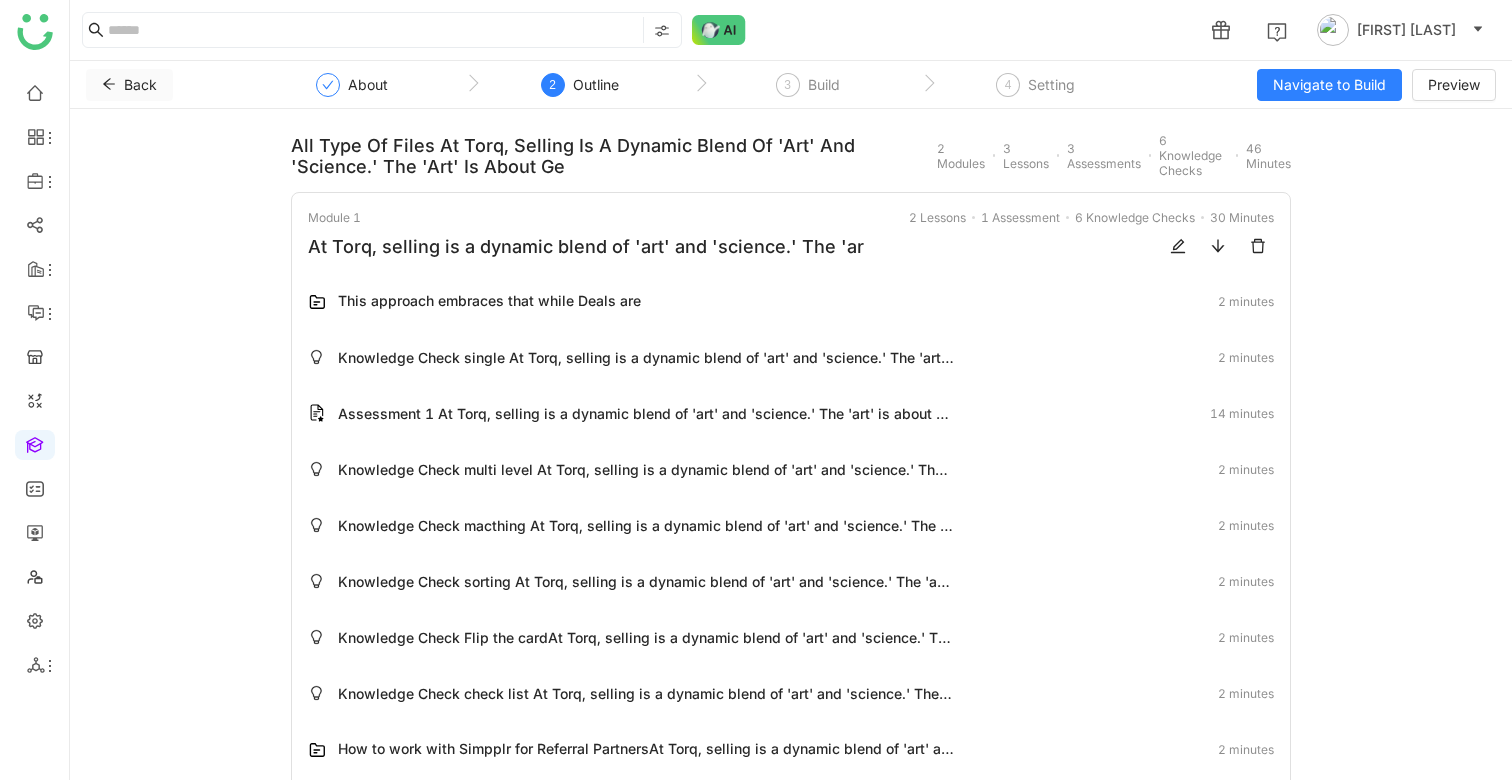 click on "Back" 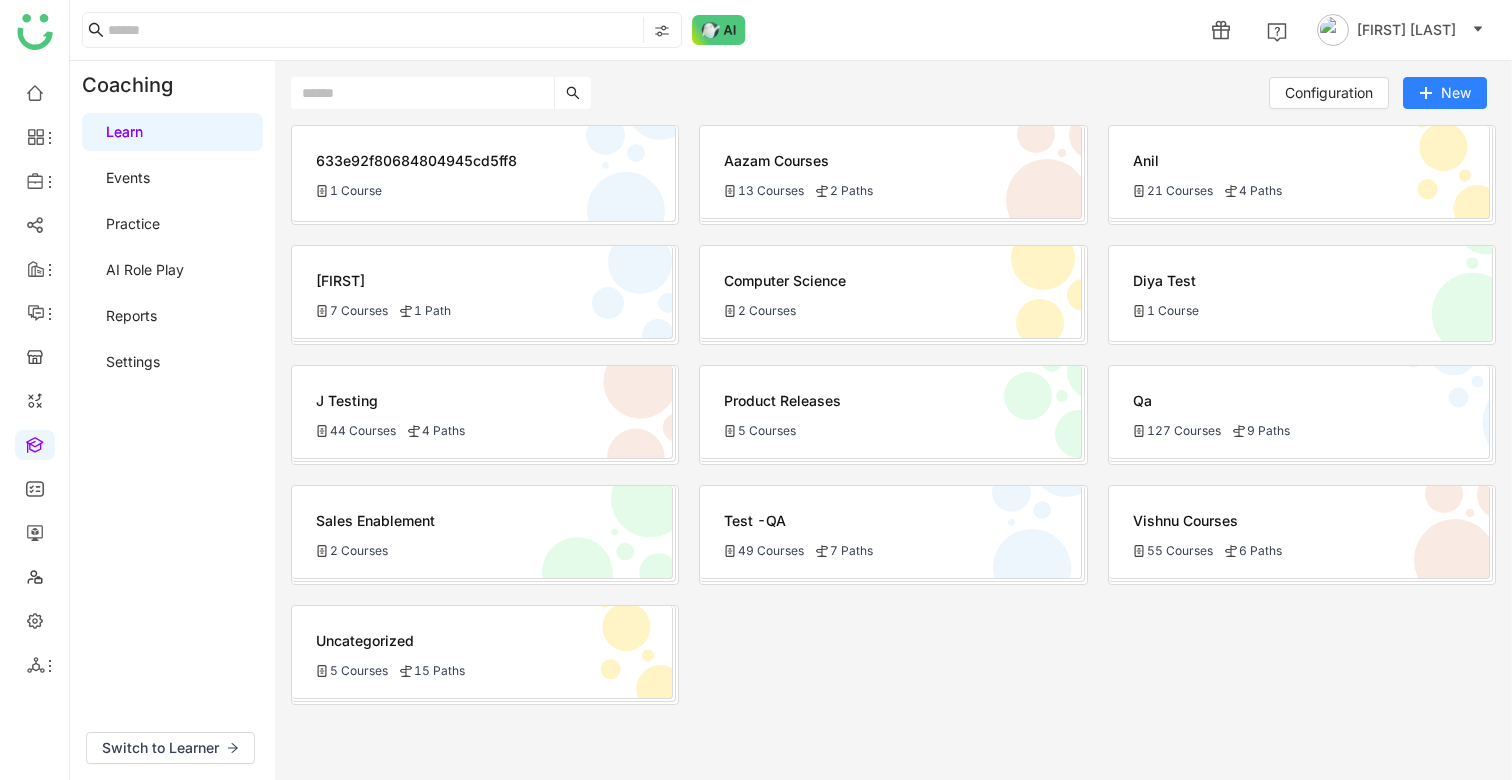 click on "[FIRST]" 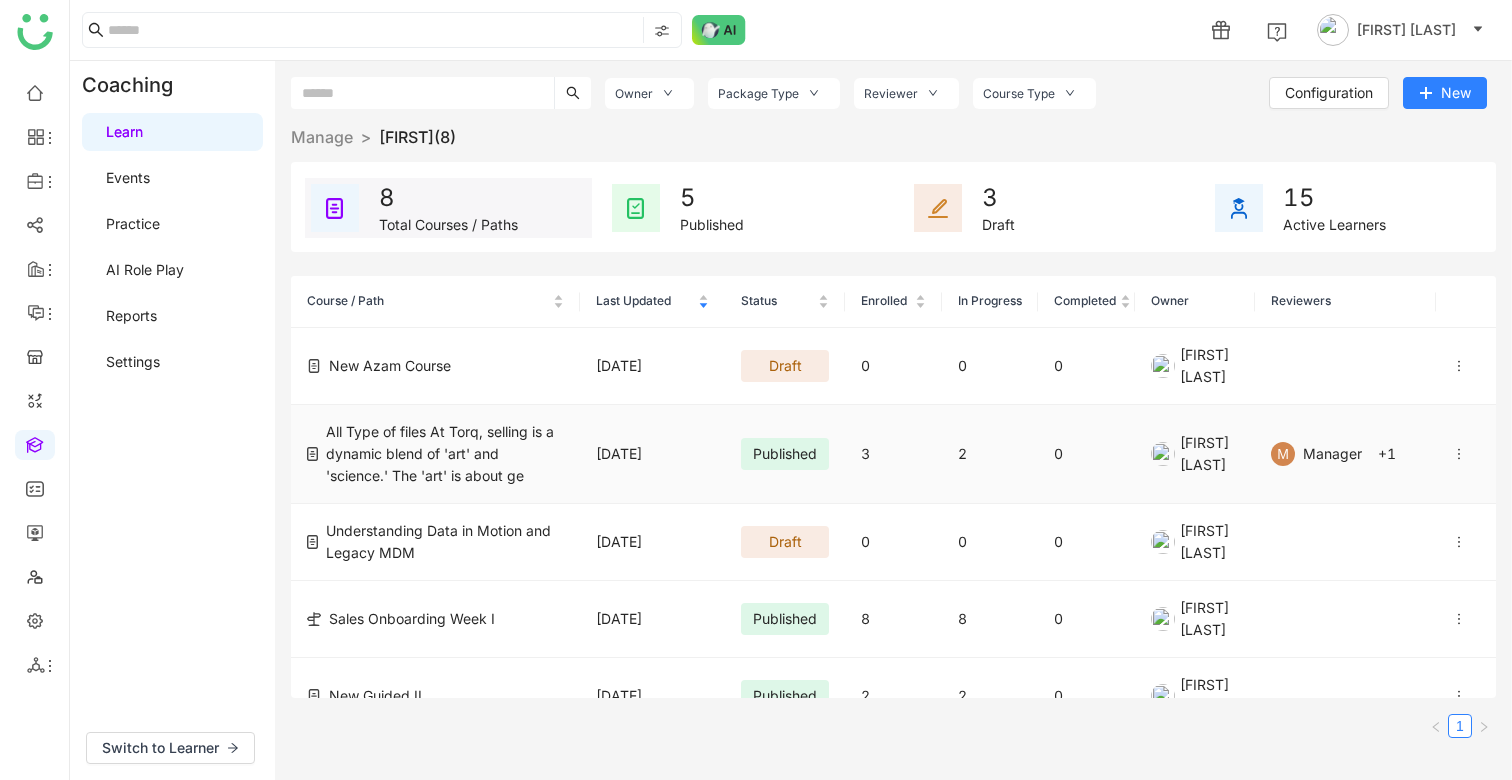click 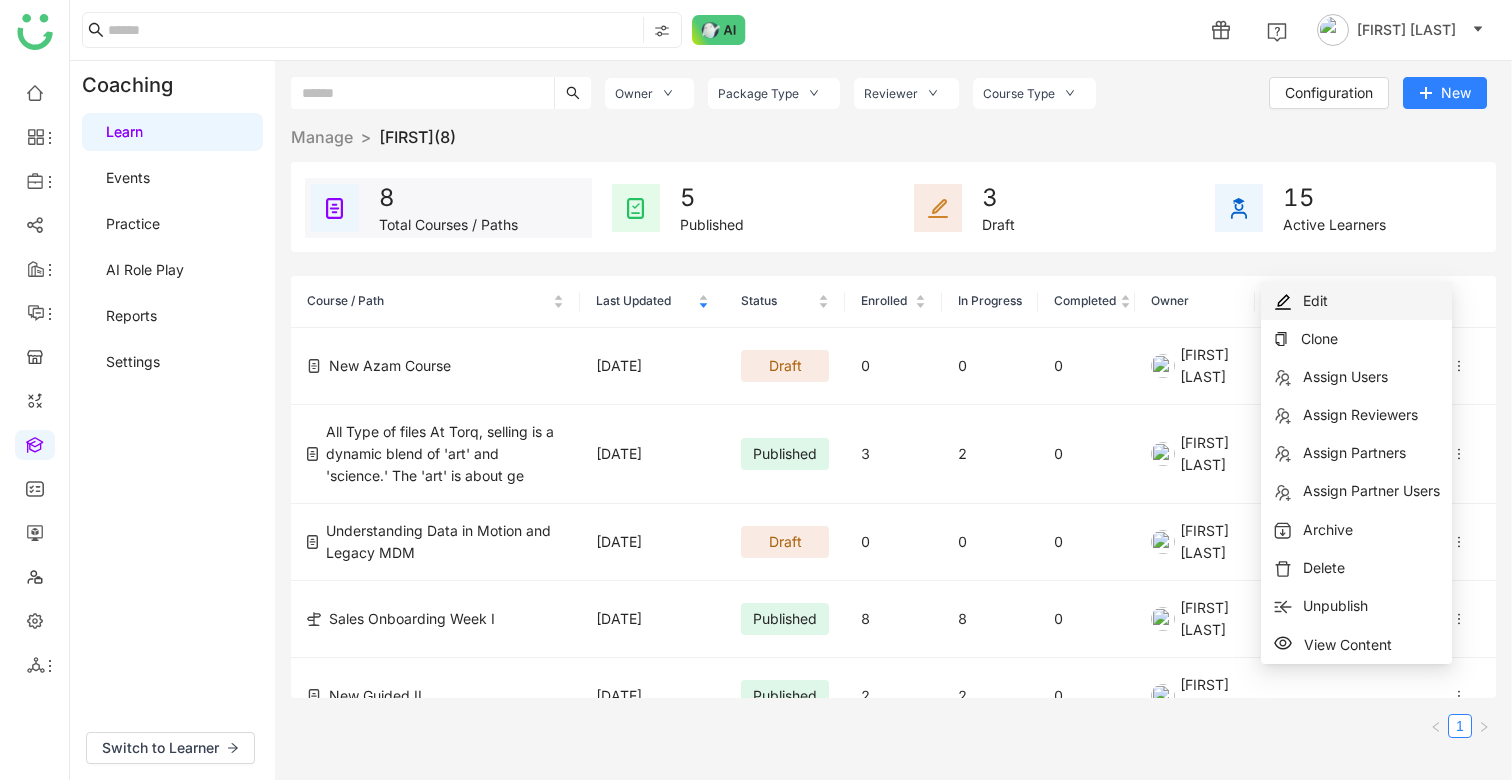 click on "Edit" at bounding box center [1315, 300] 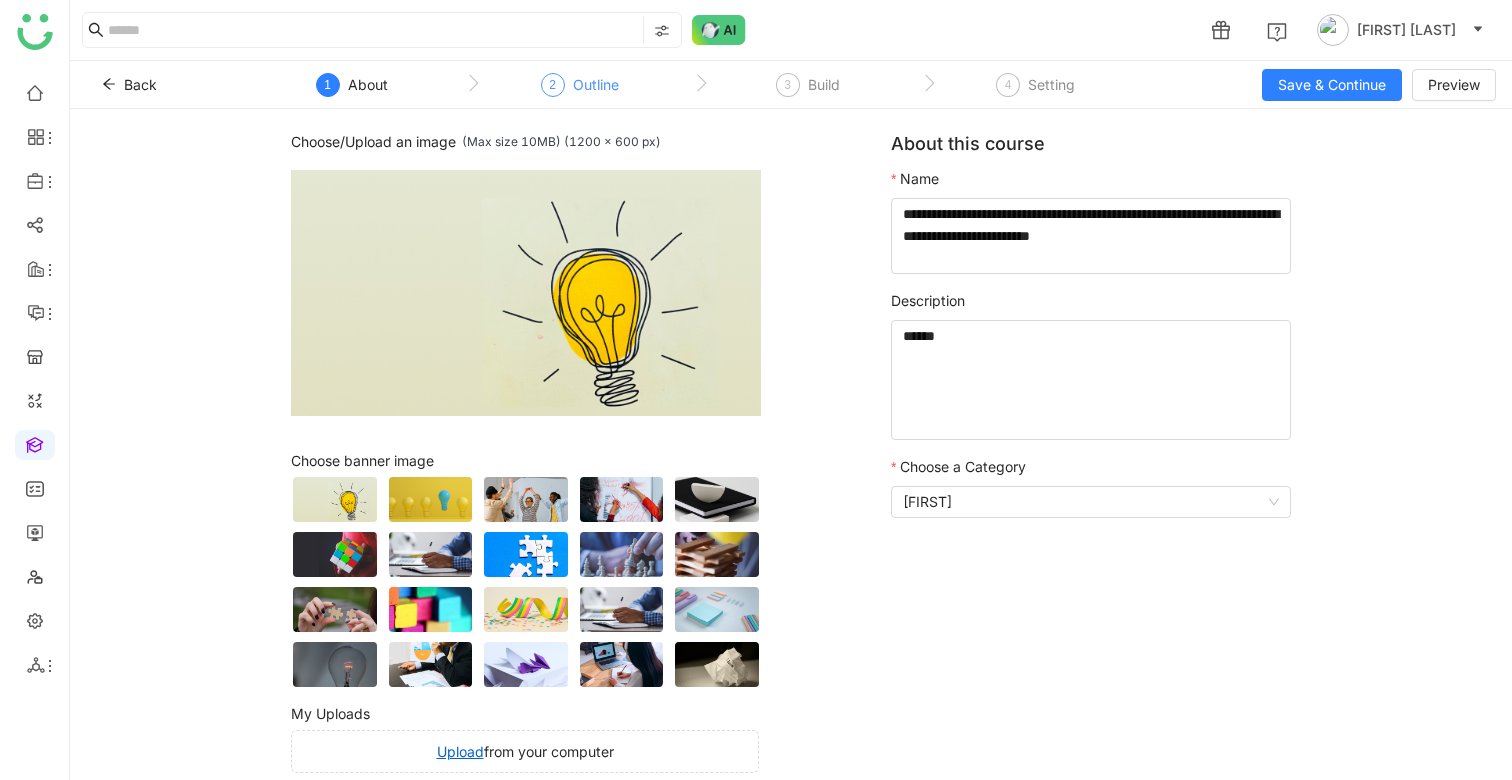 click on "2  Outline" 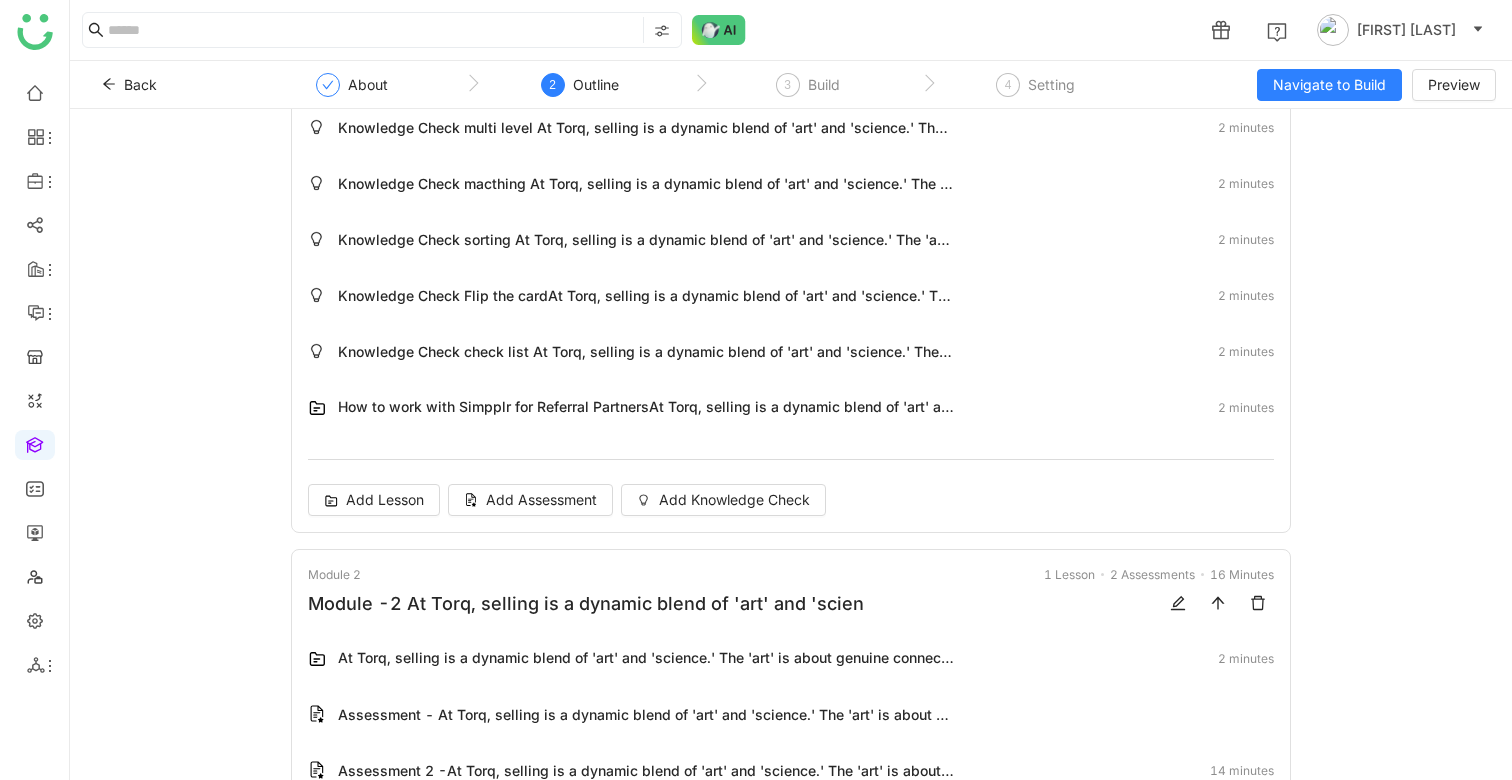 scroll, scrollTop: 0, scrollLeft: 0, axis: both 